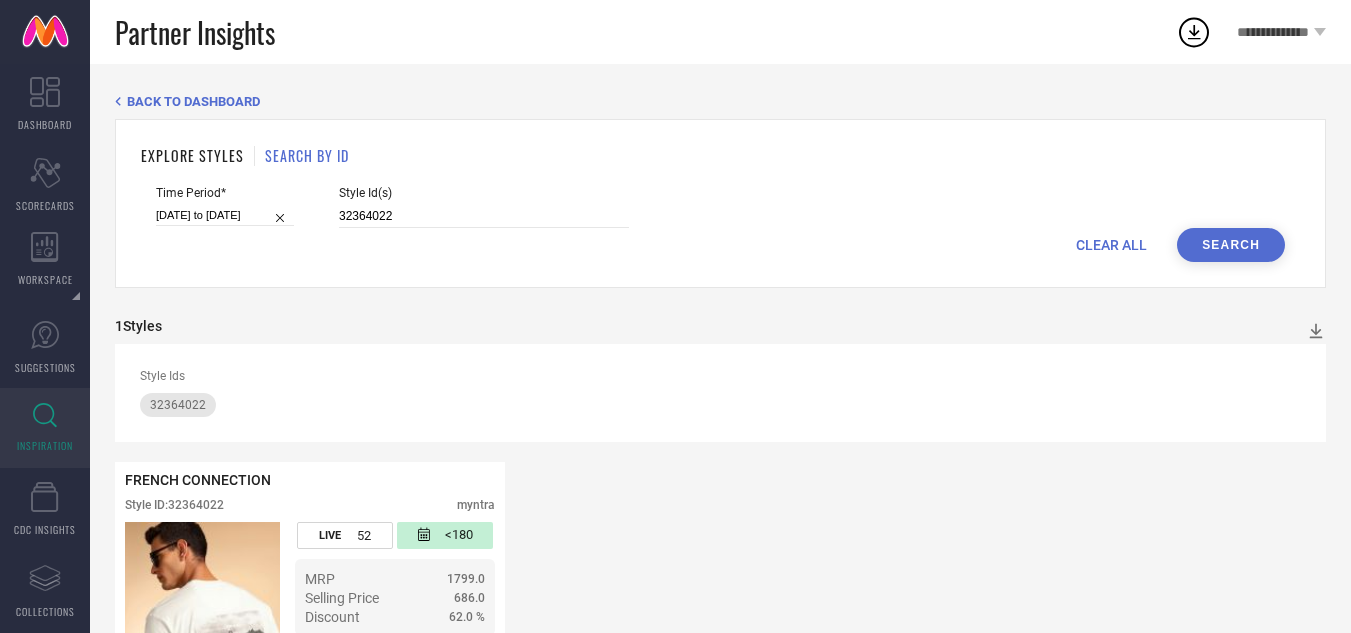 scroll, scrollTop: 151, scrollLeft: 0, axis: vertical 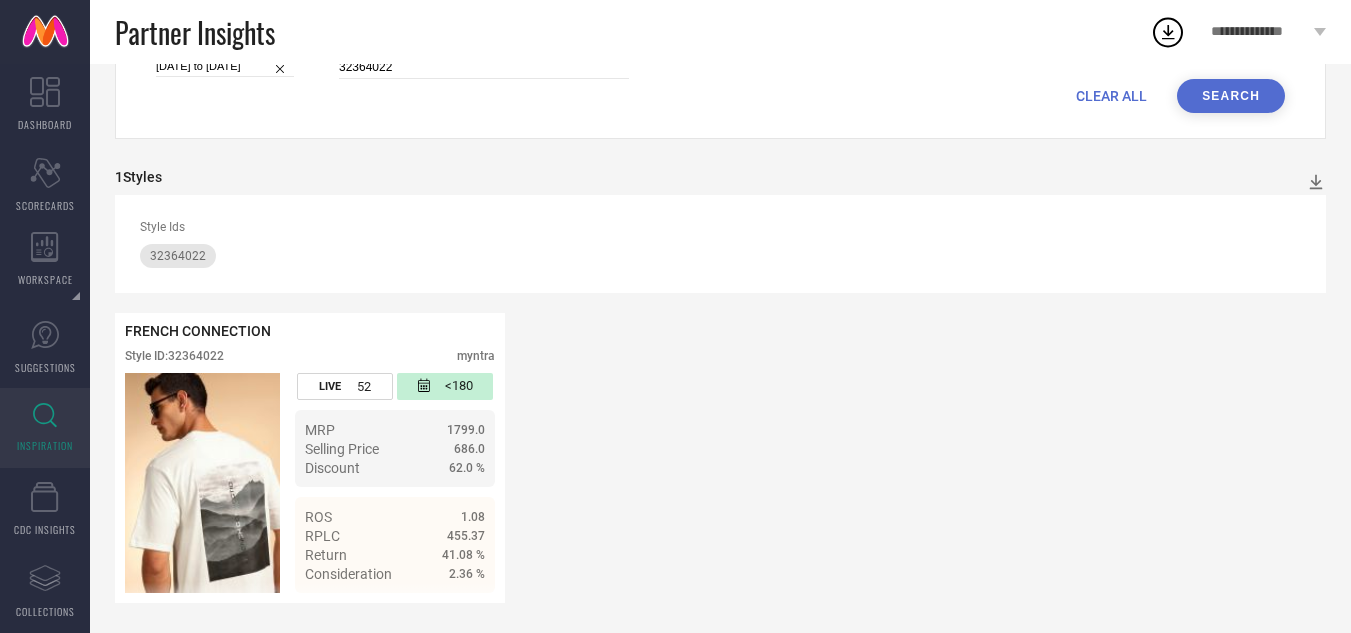 type 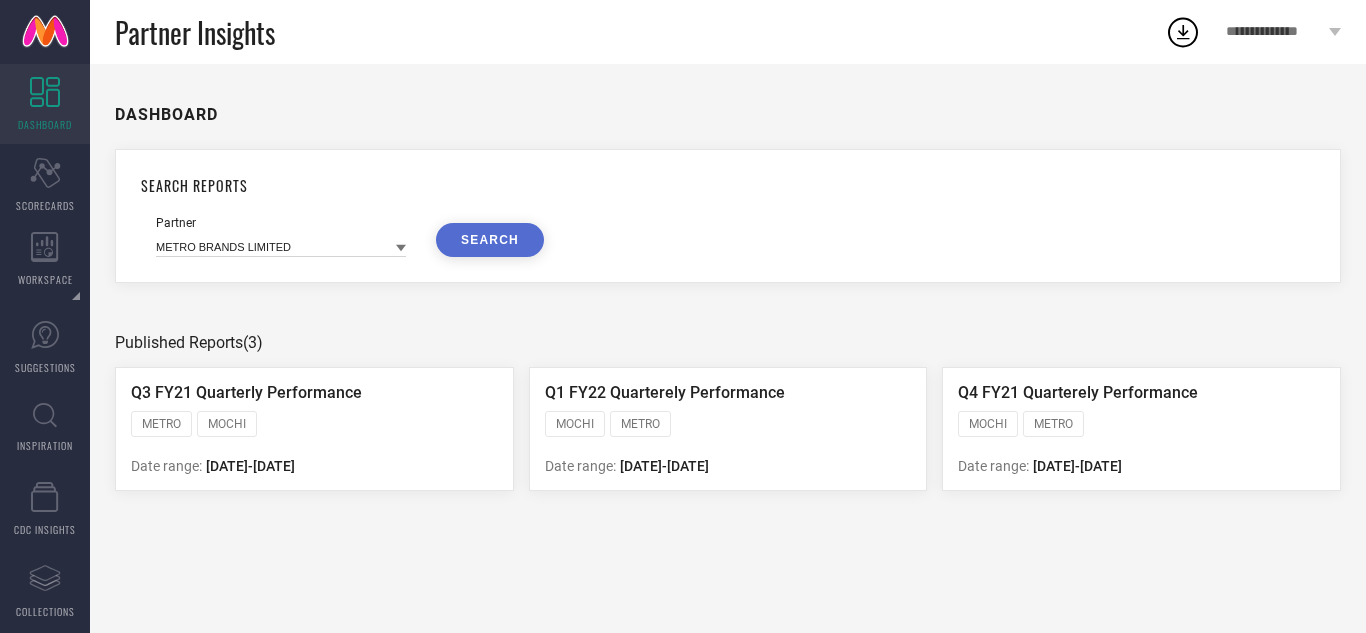 scroll, scrollTop: 0, scrollLeft: 0, axis: both 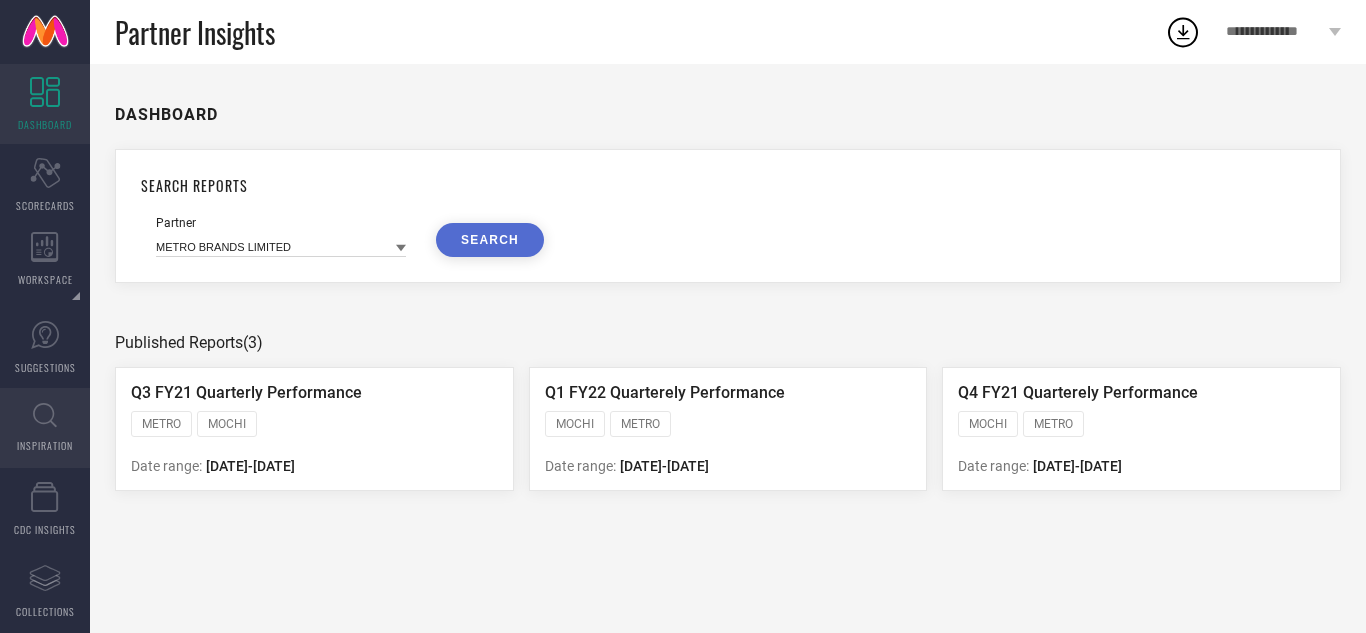 click on "INSPIRATION" at bounding box center [45, 428] 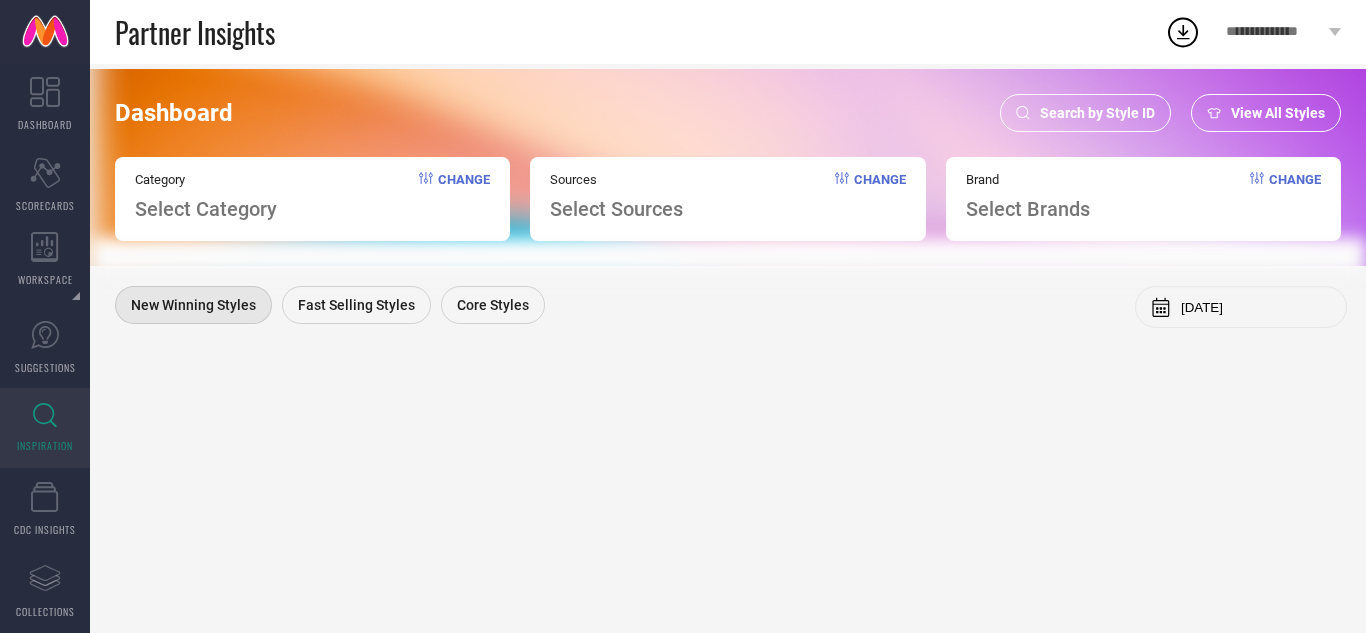 click on "Search by Style ID" at bounding box center (1097, 113) 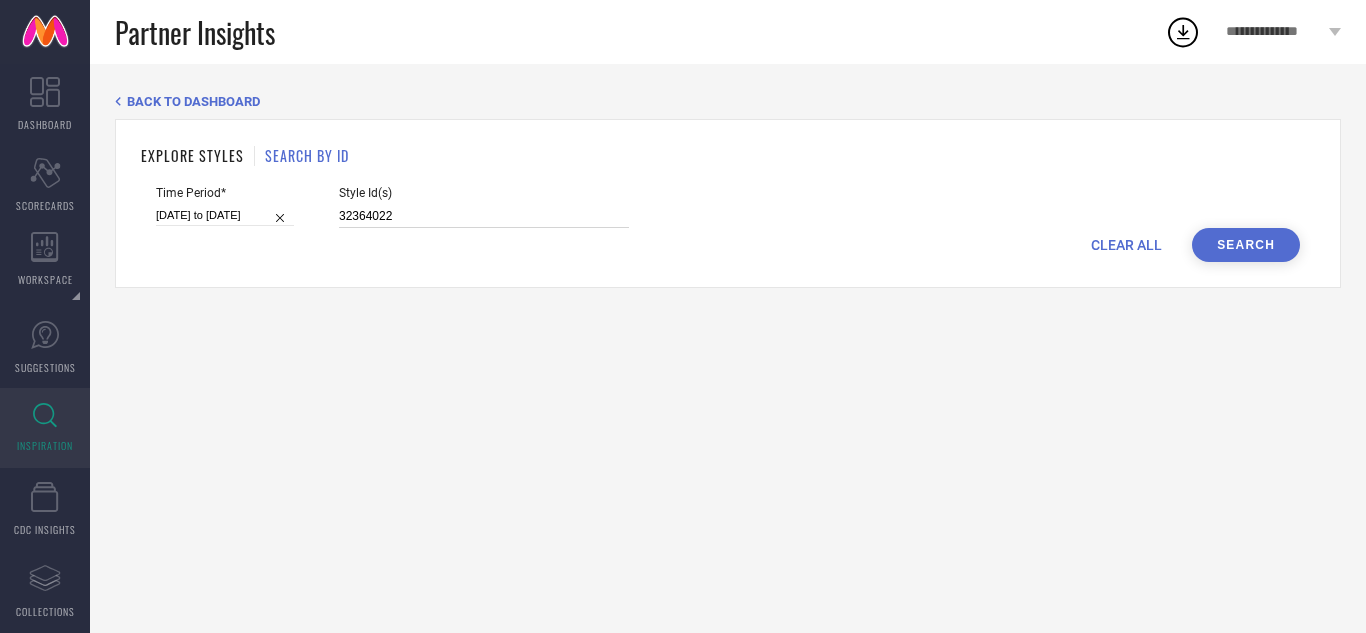 drag, startPoint x: 535, startPoint y: 213, endPoint x: 317, endPoint y: 220, distance: 218.11235 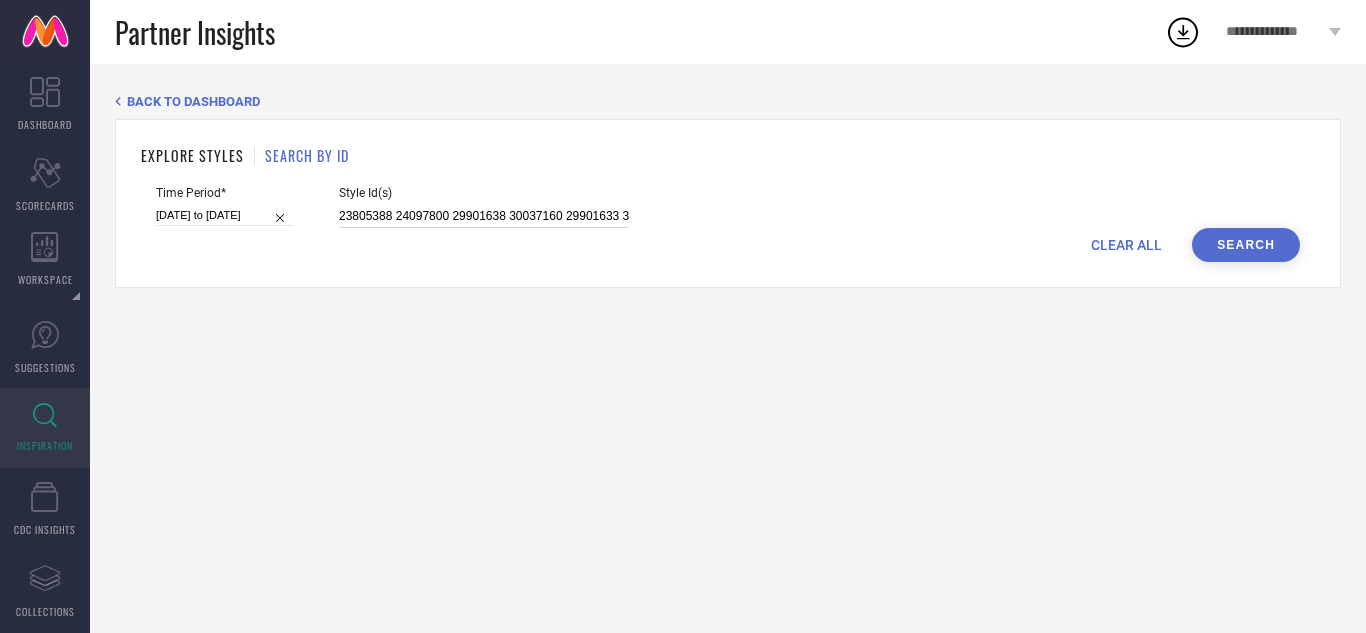 scroll, scrollTop: 0, scrollLeft: 4233, axis: horizontal 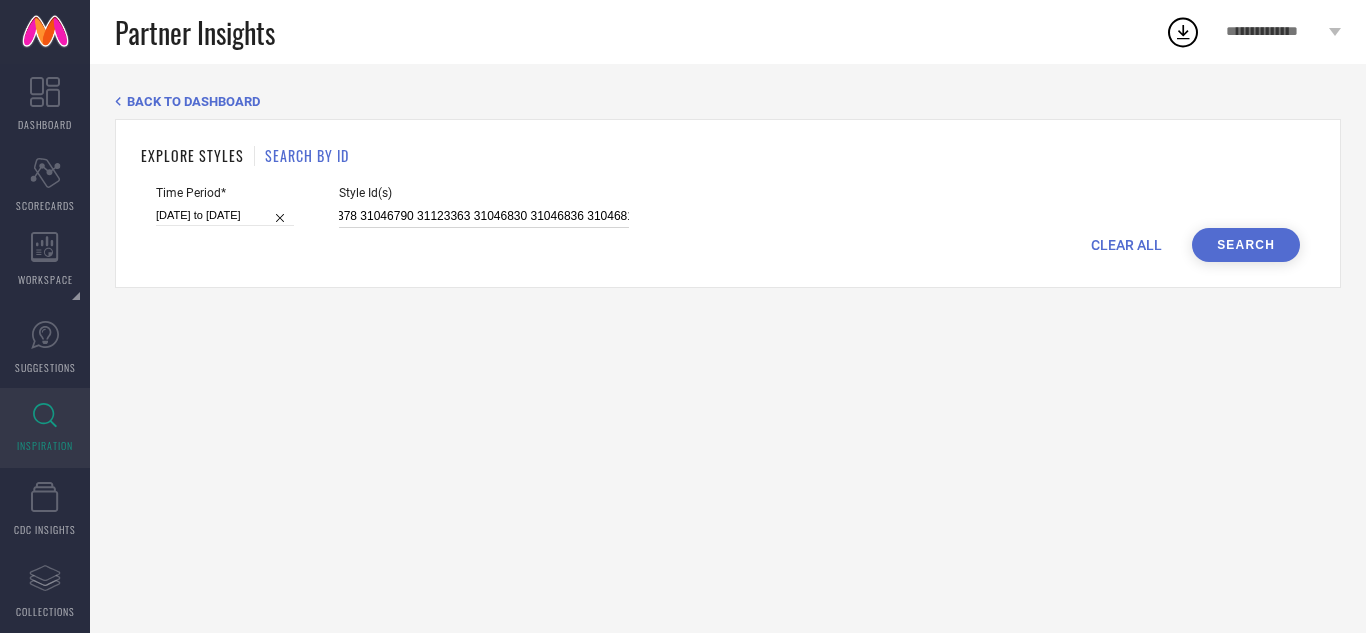 type on "23805388 24097800 29901638 30037160 29901633 31046793 31046819 31046802 31046821 31046820 31046815 31046801 31046779 29410806 31046806 31046787 31046841 31369833 31046825 31046789 31046794 31046768 31046824 31046828 31046771 24202674 31046814 31046831 31046807 31046784 31046799 31046798 31046832 31046845 31046770 31046804 31046783 31369835 30037167 31046785 21344896 21344892 21982096 31046829 21982086 31046766 31046812 31369834 29901636 31046816 31046795 31369831 31046813 31046827 31046780 31369832 31046786 31046809 31046767 31046774 31123311 29411078 31123330 31123369 30036691 31123304 31123315 31046817 31123307 31046776 31123347 31123319 31046778 31046805 31123378 31046790 31123363 31046830 31046836 31046818" 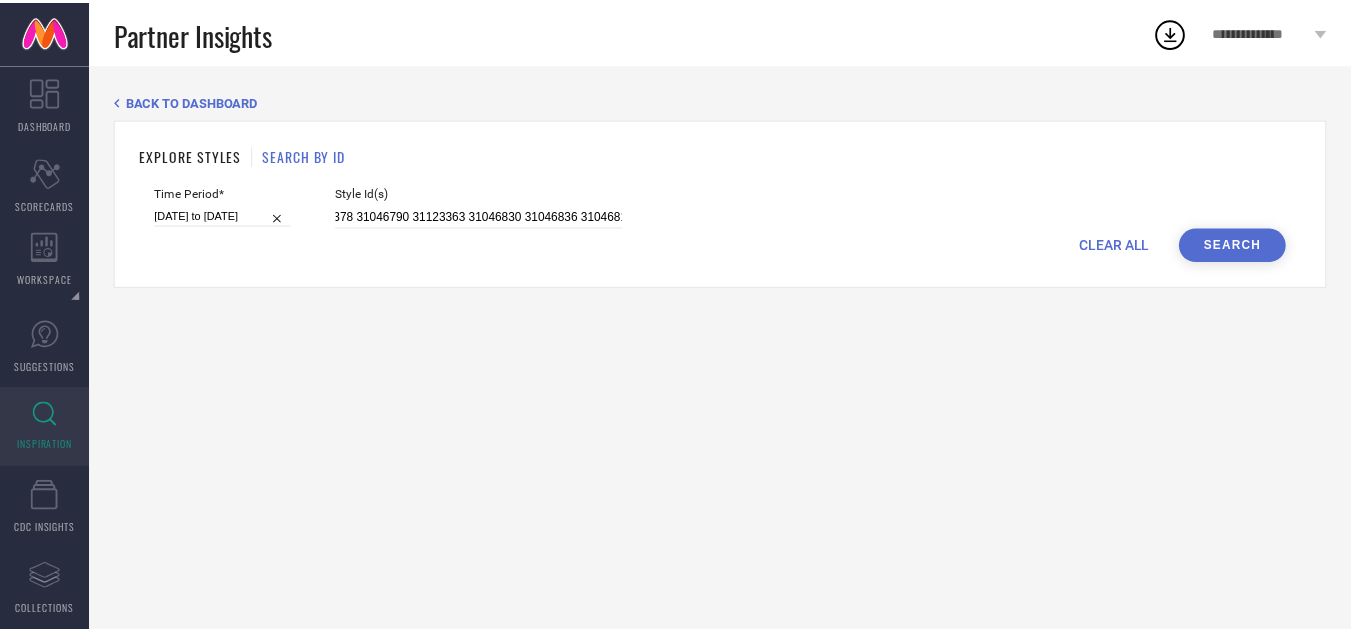 scroll, scrollTop: 0, scrollLeft: 0, axis: both 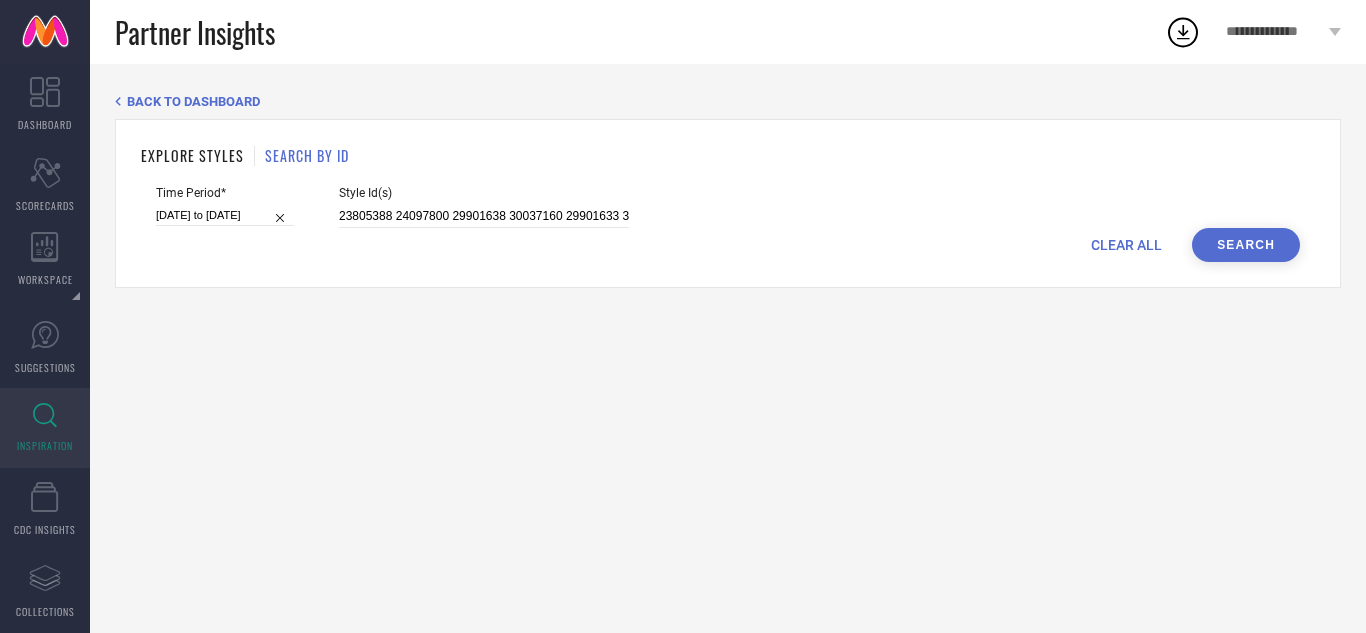 click on "Search" at bounding box center [1246, 245] 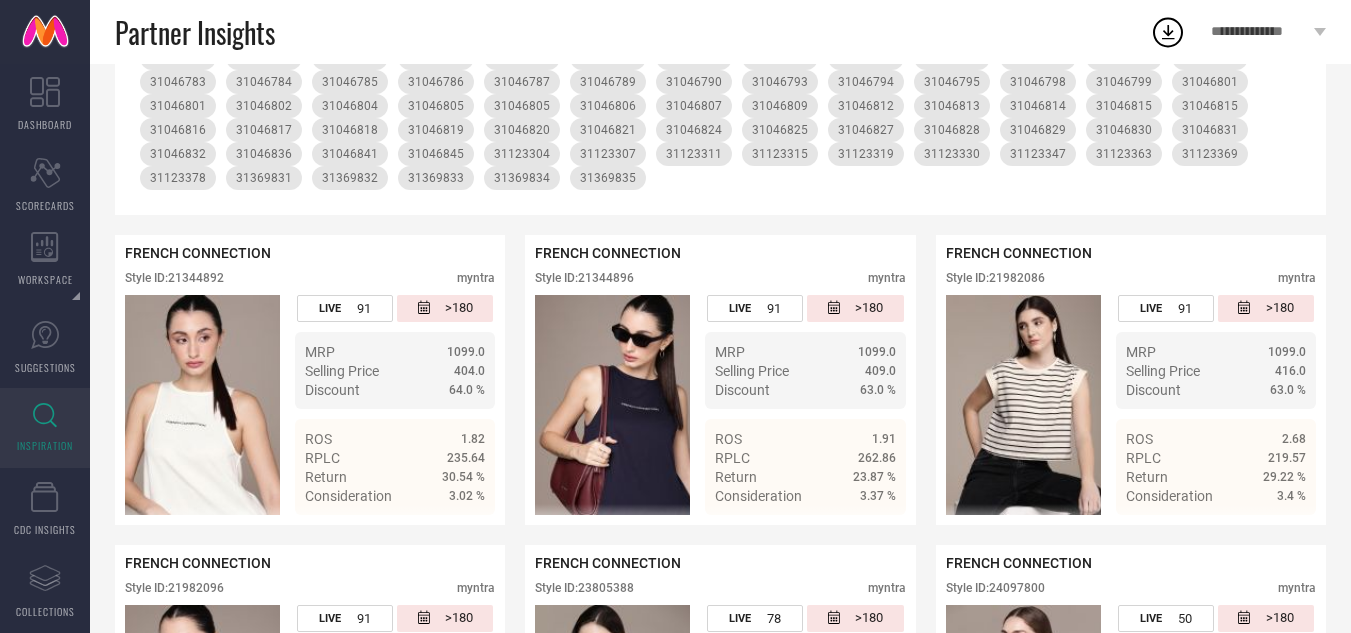 scroll, scrollTop: 100, scrollLeft: 0, axis: vertical 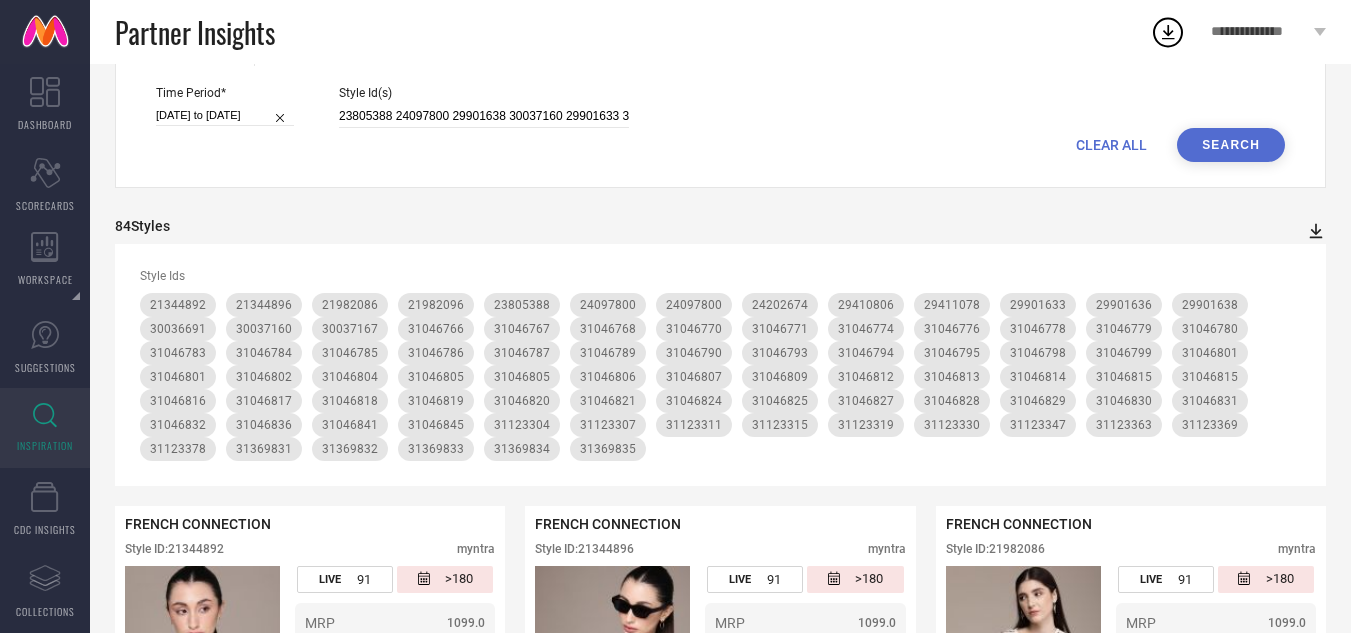 click 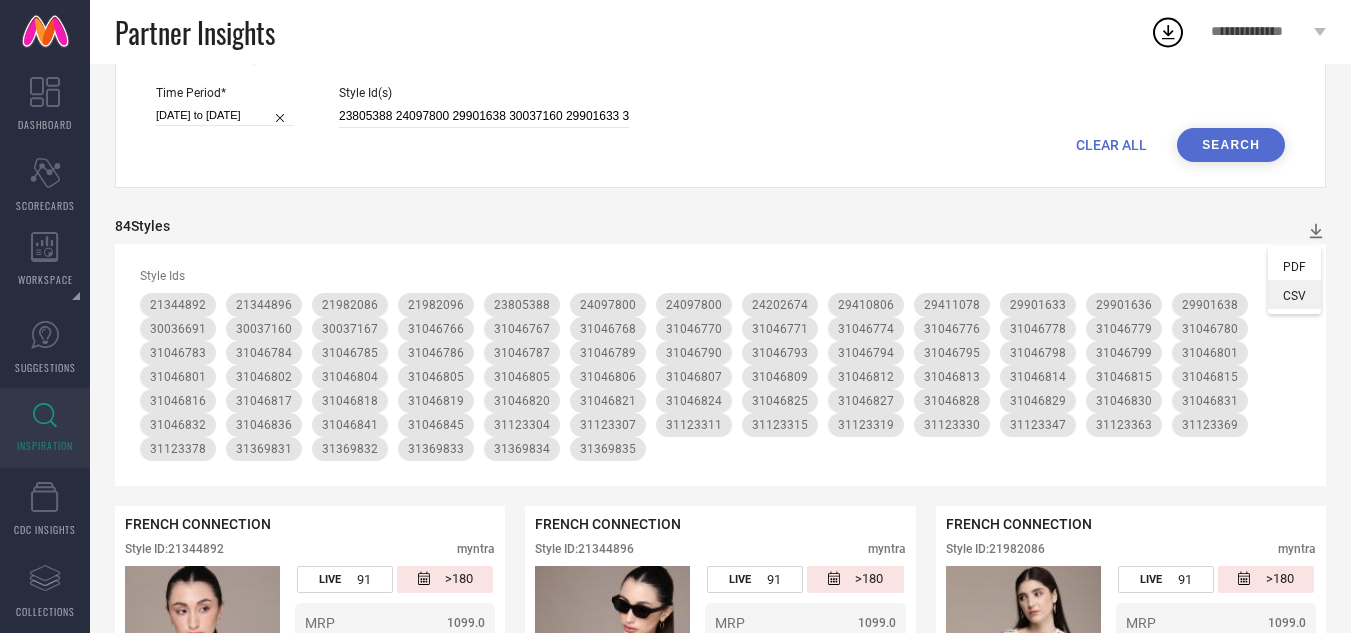 click on "CSV" at bounding box center (1294, 294) 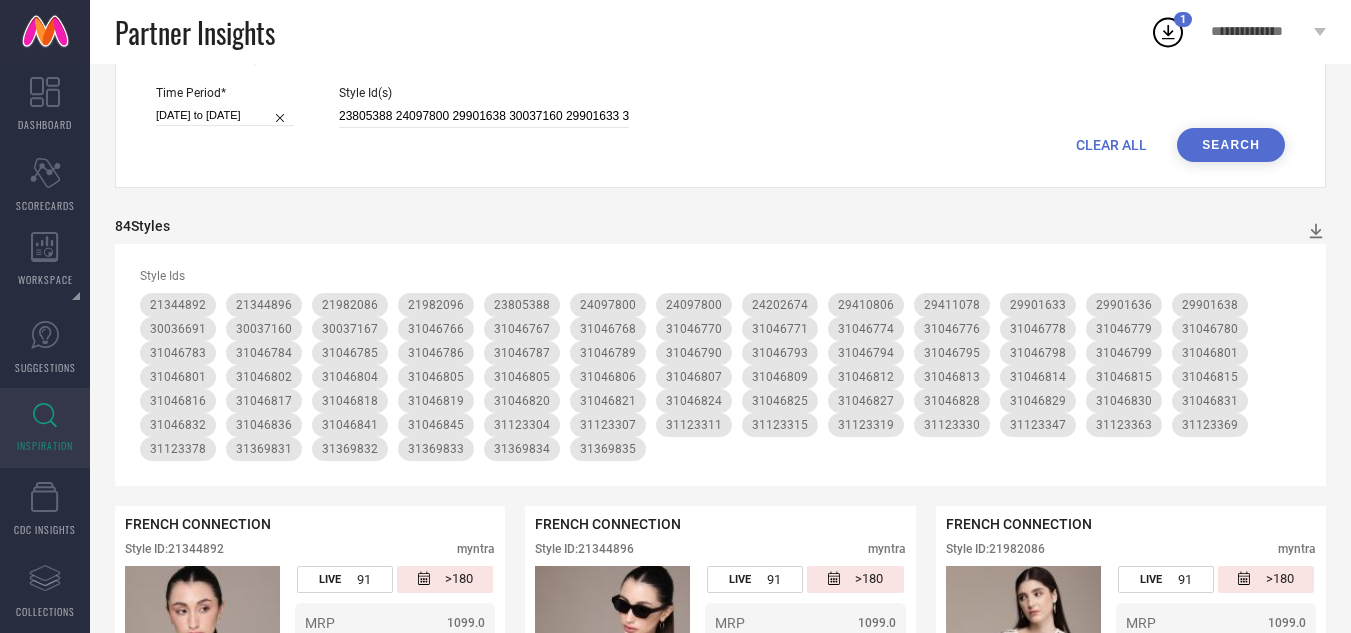 click 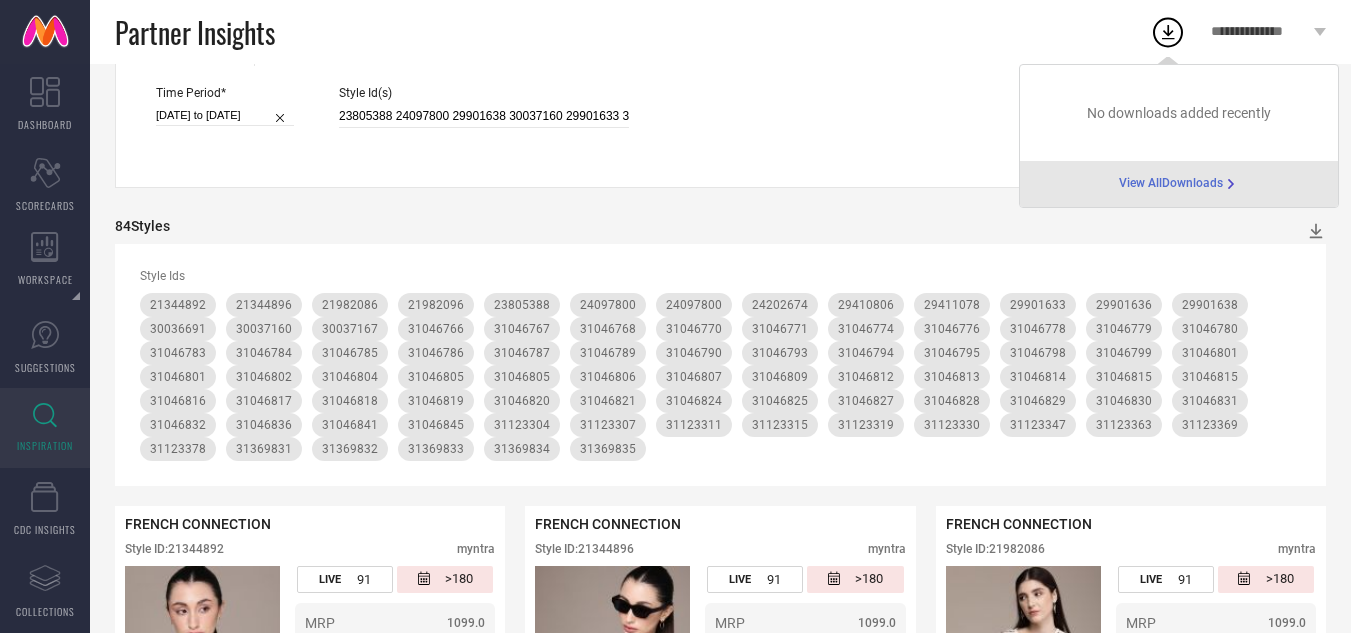 click on "Style Ids 21344892 21344896 21982086 21982096 23805388 24097800 24097800 24202674 29410806 29411078 29901633 29901636 29901638 30036691 30037160 30037167 31046766 31046767 31046768 31046770 31046771 31046774 31046776 31046778 31046779 31046780 31046783 31046784 31046785 31046786 31046787 31046789 31046790 31046793 31046794 31046795 31046798 31046799 31046801 31046801 31046802 31046804 31046805 31046805 31046806 31046807 31046809 31046812 31046813 31046814 31046815 31046815 31046816 31046817 31046818 31046819 31046820 31046821 31046824 31046825 31046827 31046828 31046829 31046830 31046831 31046832 31046836 31046841 31046845 31123304 31123307 31123311 31123315 31123319 31123330 31123347 31123363 31123369 31123378 31369831 31369832 31369833 31369834 31369835" at bounding box center (720, 365) 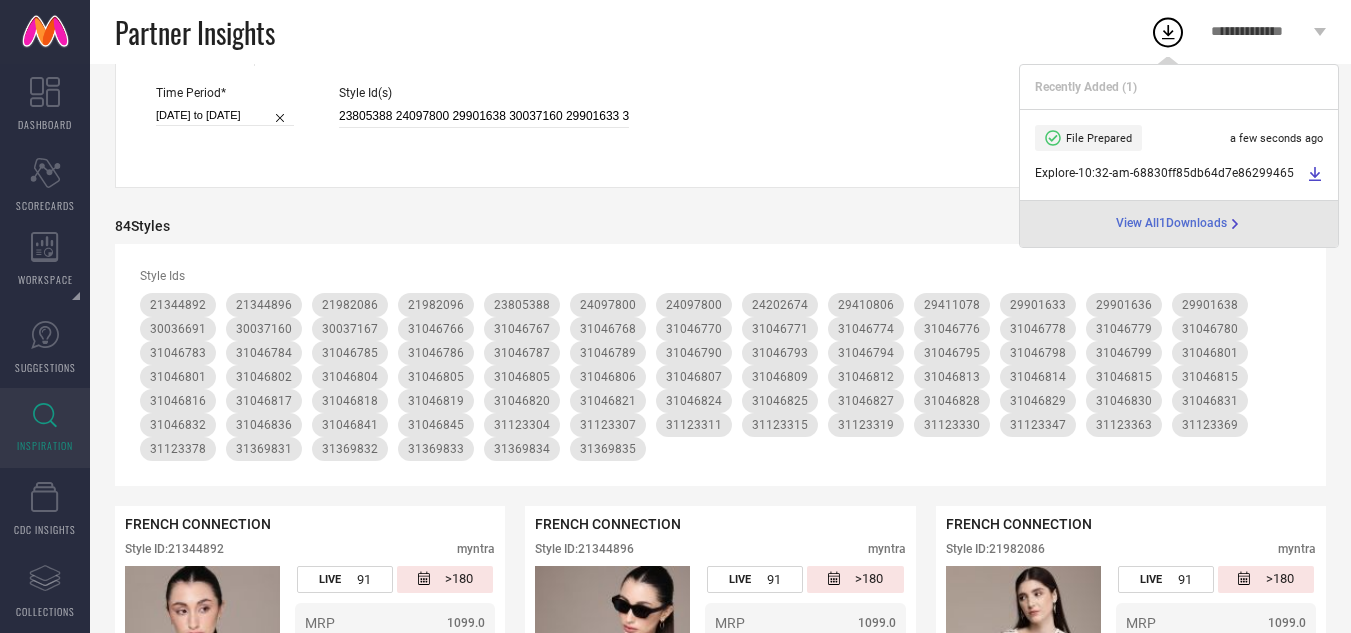 click on "Time Period* [DATE] to [DATE] Style Id(s) 23805388 24097800 29901638 30037160 29901633 31046793 31046819 31046802 31046821 31046820 31046815 31046801 31046779 29410806 31046806 31046787 31046841 31369833 31046825 31046789 31046794 31046768 31046824 31046828 31046771 24202674 31046814 31046831 31046807 31046784 31046799 31046798 31046832 31046845 31046770 31046804 31046783 31369835 30037167 31046785 21344896 21344892 21982096 31046829 21982086 31046766 31046812 31369834 29901636 31046816 31046795 31369831 31046813 31046827 31046780 31369832 31046786 31046809 31046767 31046774 31123311 29411078 31123330 31123369 30036691 31123304 31123315 31046817 31123307 31046776 31123347 31123319 31046778 31046805 31123378 31046790 31123363 31046830 31046836 31046818" at bounding box center (720, 107) 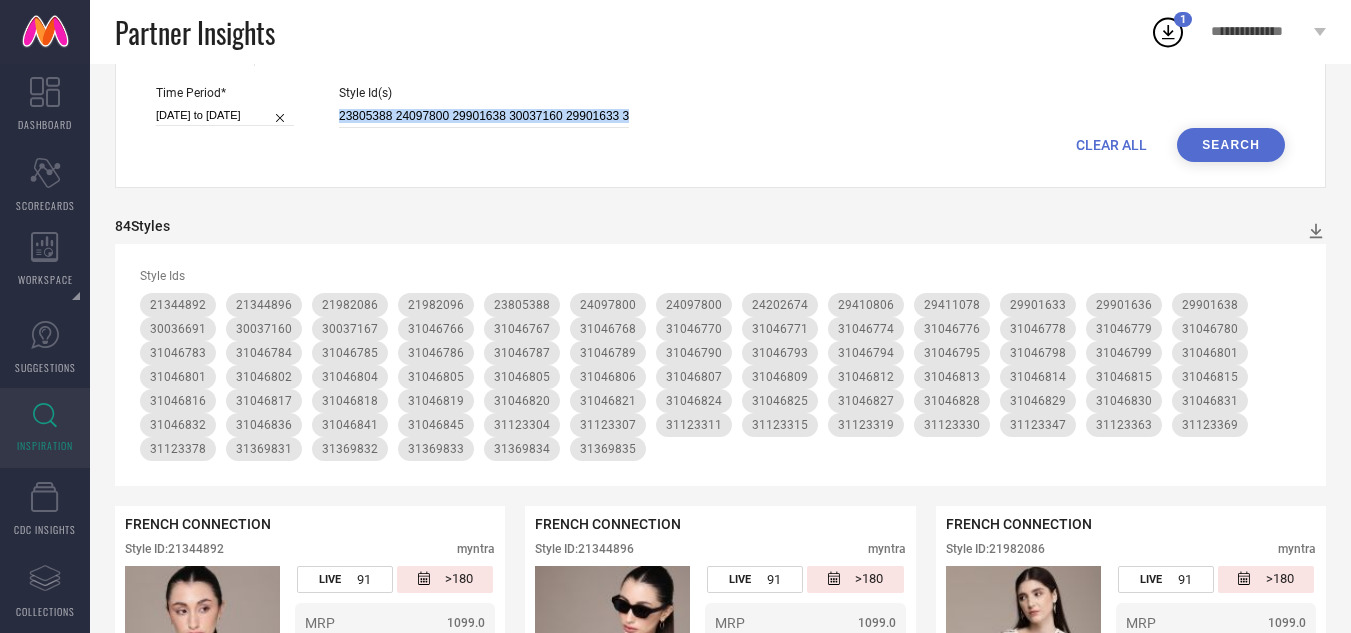 drag, startPoint x: 343, startPoint y: 115, endPoint x: 743, endPoint y: 138, distance: 400.6607 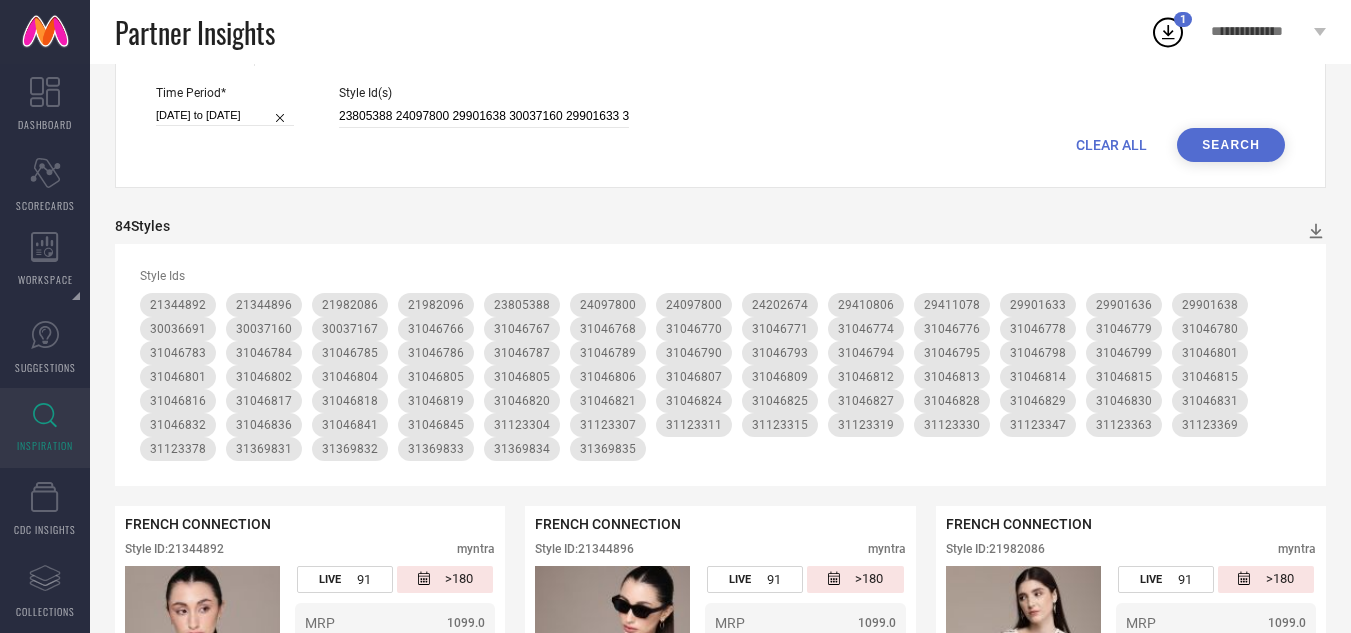 click on "CLEAR ALL" at bounding box center (1111, 145) 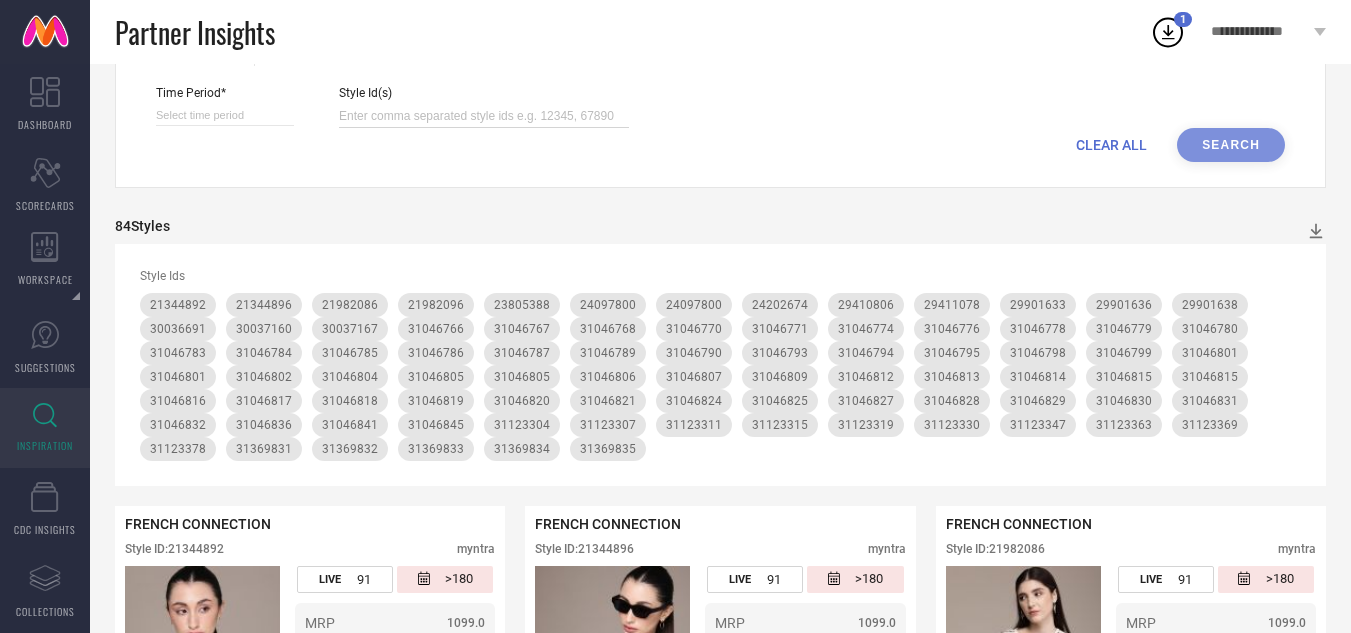 click at bounding box center [484, 116] 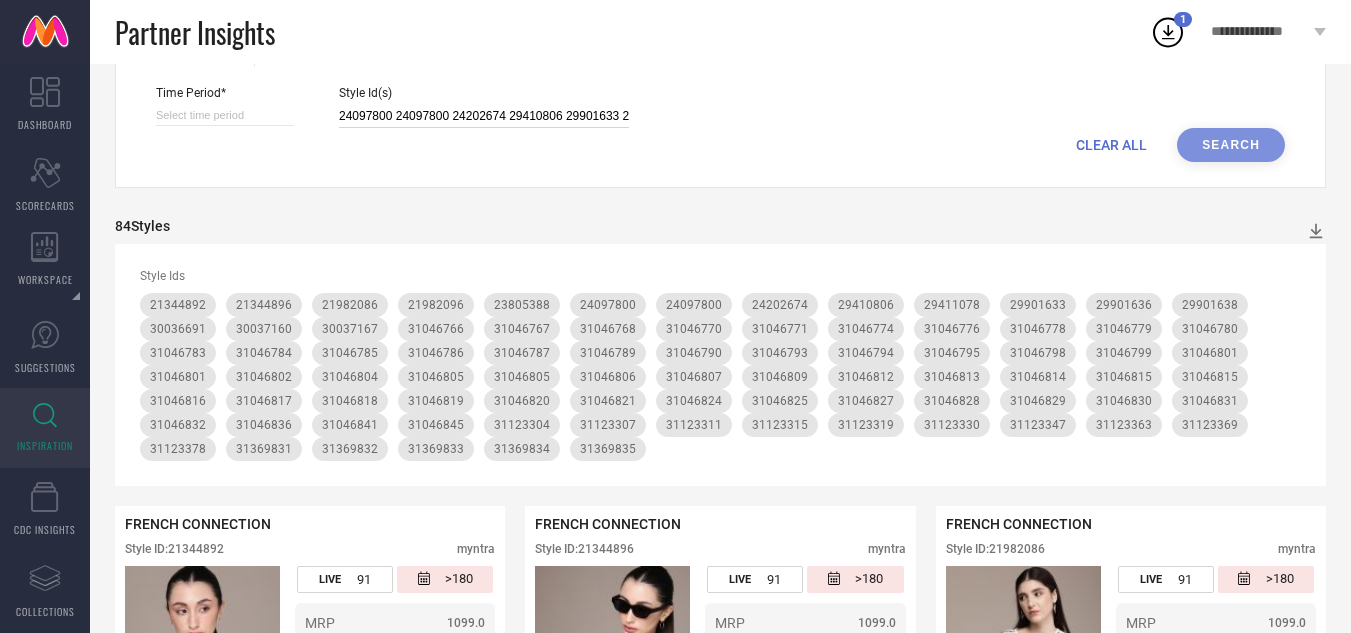 scroll, scrollTop: 0, scrollLeft: 3613, axis: horizontal 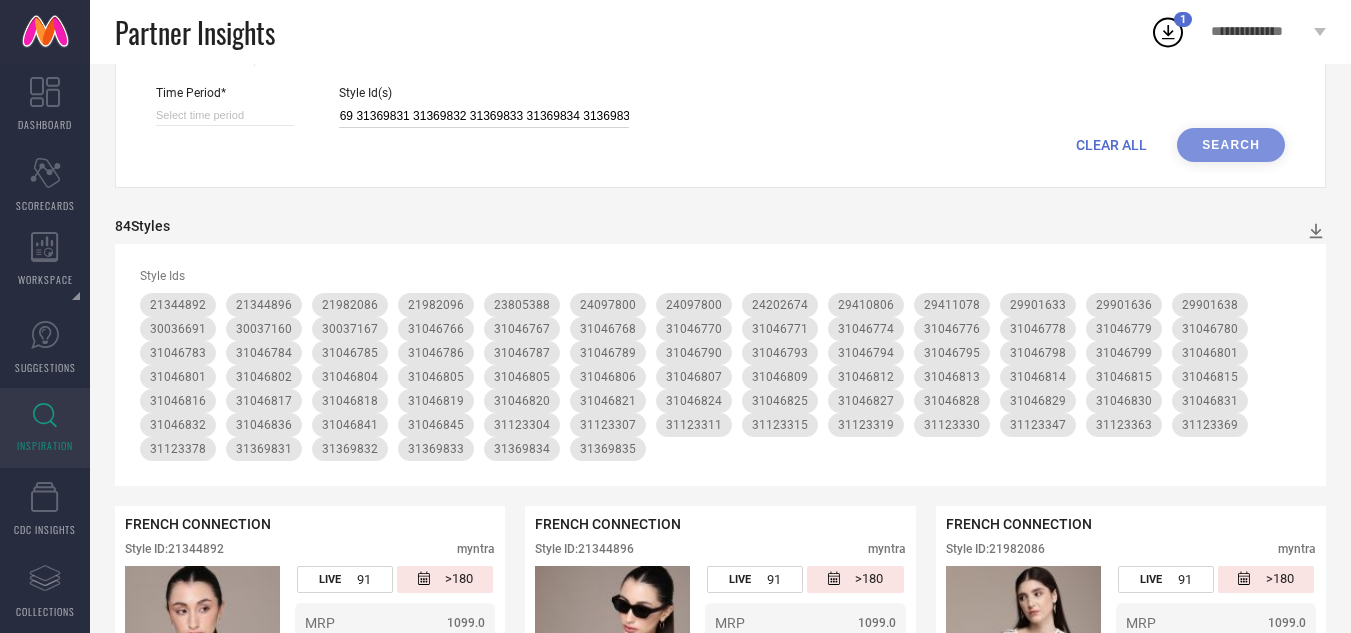 click at bounding box center [225, 115] 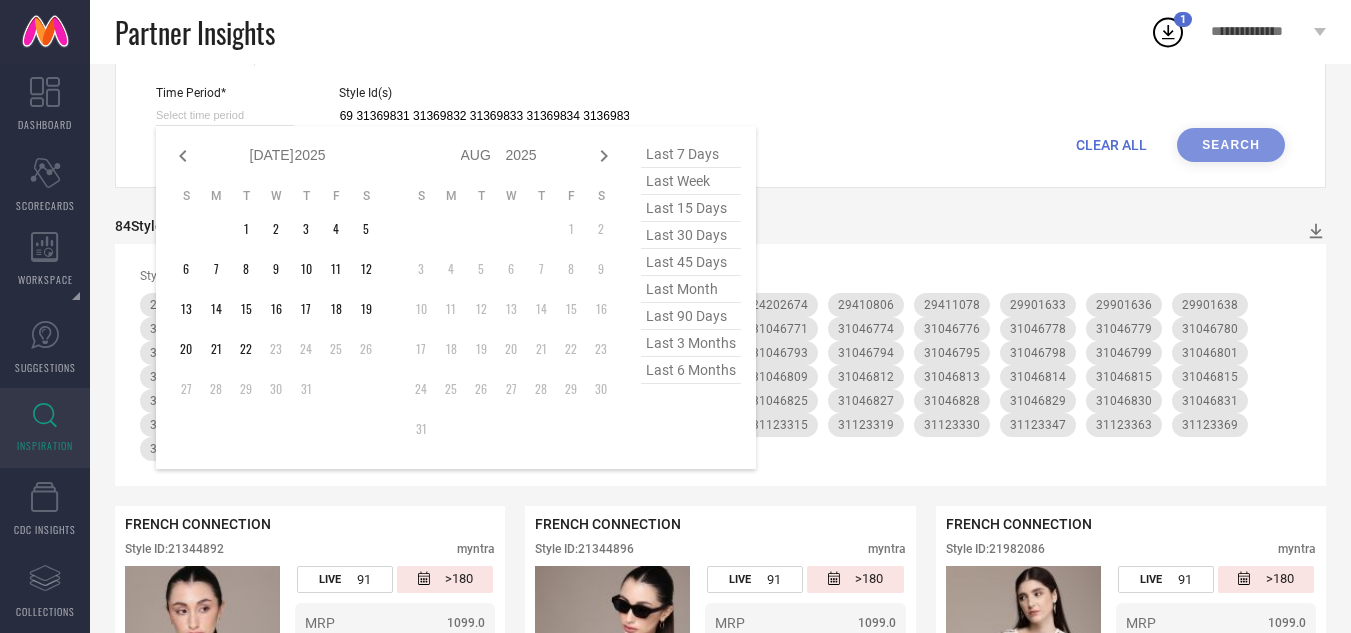 type on "24097800 24097800 24202674 29410806 29901633 29901636 29901638 30036691 30037160 31046766 31046767 31046770 31046771 31046776 31046778 31046779 31046780 31046783 31046784 31046785 31046786 31046787 31046789 31046790 31046793 31046794 31046795 31046798 31046799 31046801 31046801 31046802 31046805 31046805 31046806 31046807 31046809 31046812 31046813 31046814 31046815 31046815 31046816 31046817 31046818 31046819 31046820 31046821 31046824 31046827 31046828 31046829 31046830 31046831 31046832 31046836 31046845 31123304 31123307 31123311 31123315 31123319 31123363 31123369 31369831 31369832 31369833 31369834 31369835" 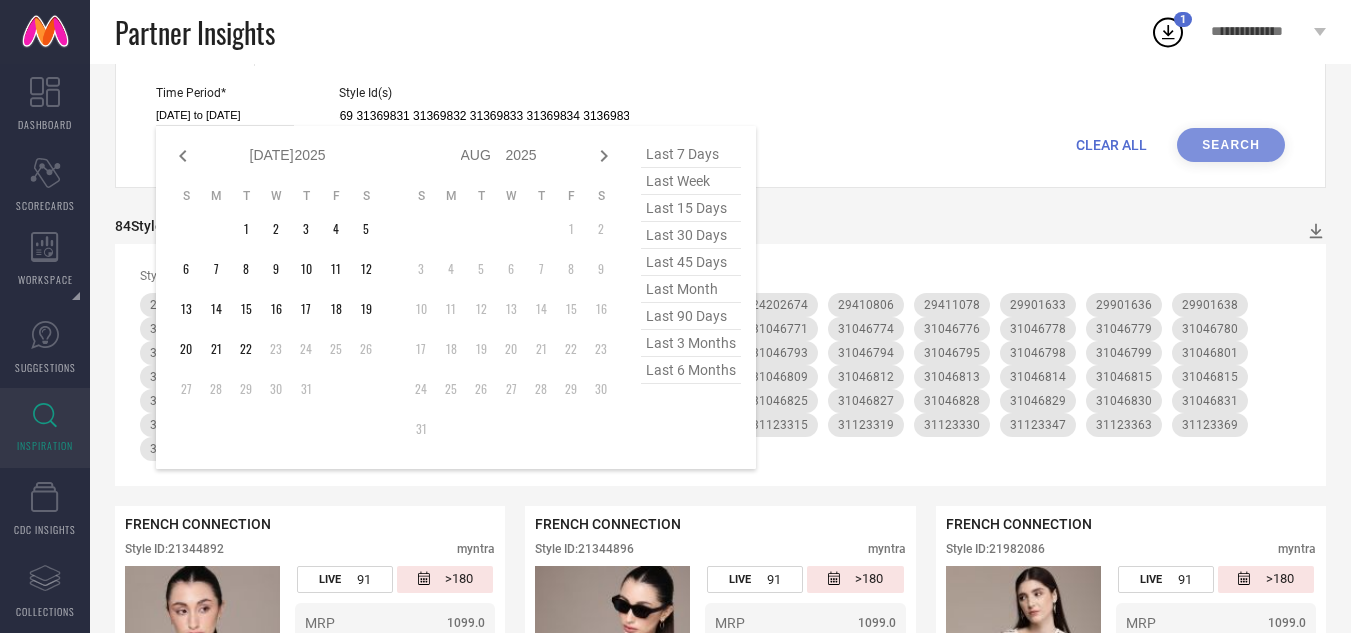 scroll, scrollTop: 0, scrollLeft: 0, axis: both 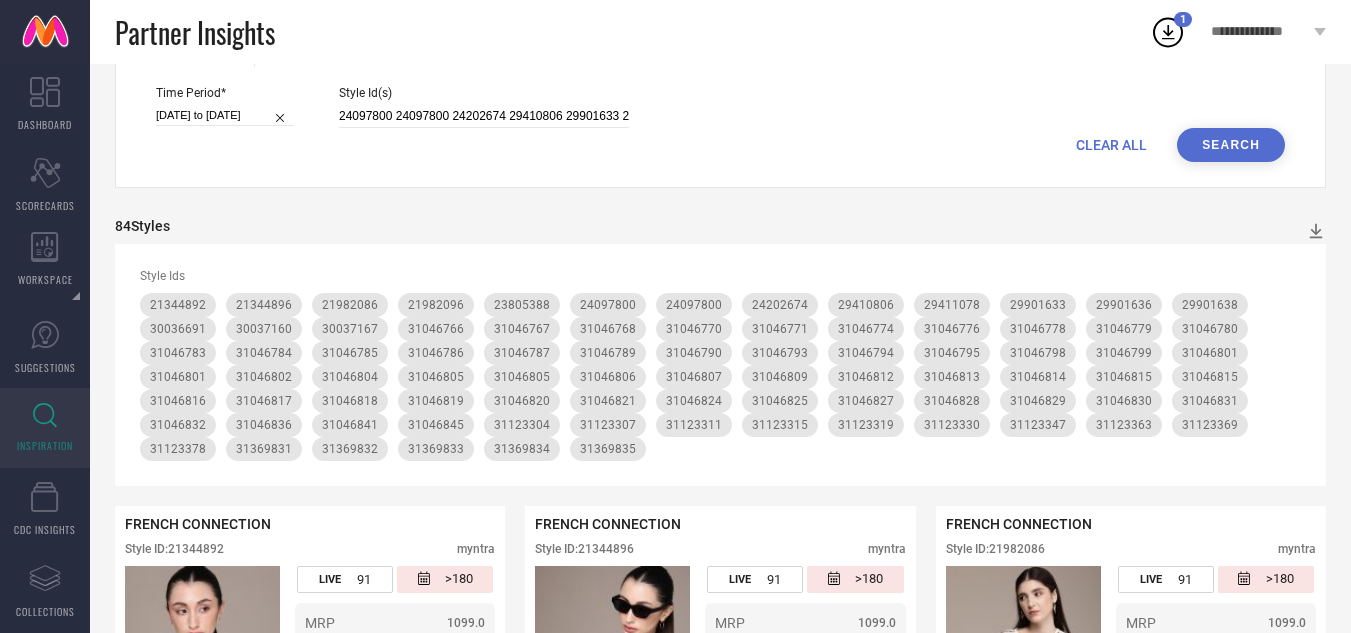 click on "[DATE] to [DATE]" at bounding box center [225, 115] 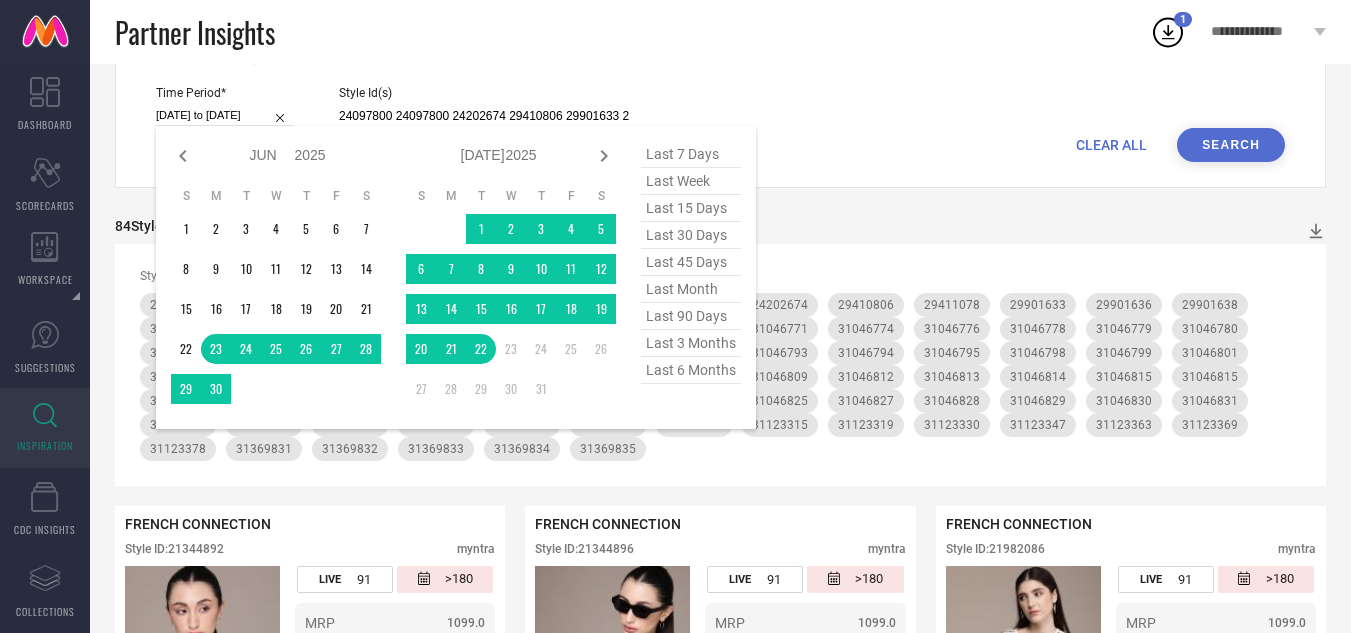 click on "last 6 months" at bounding box center (691, 370) 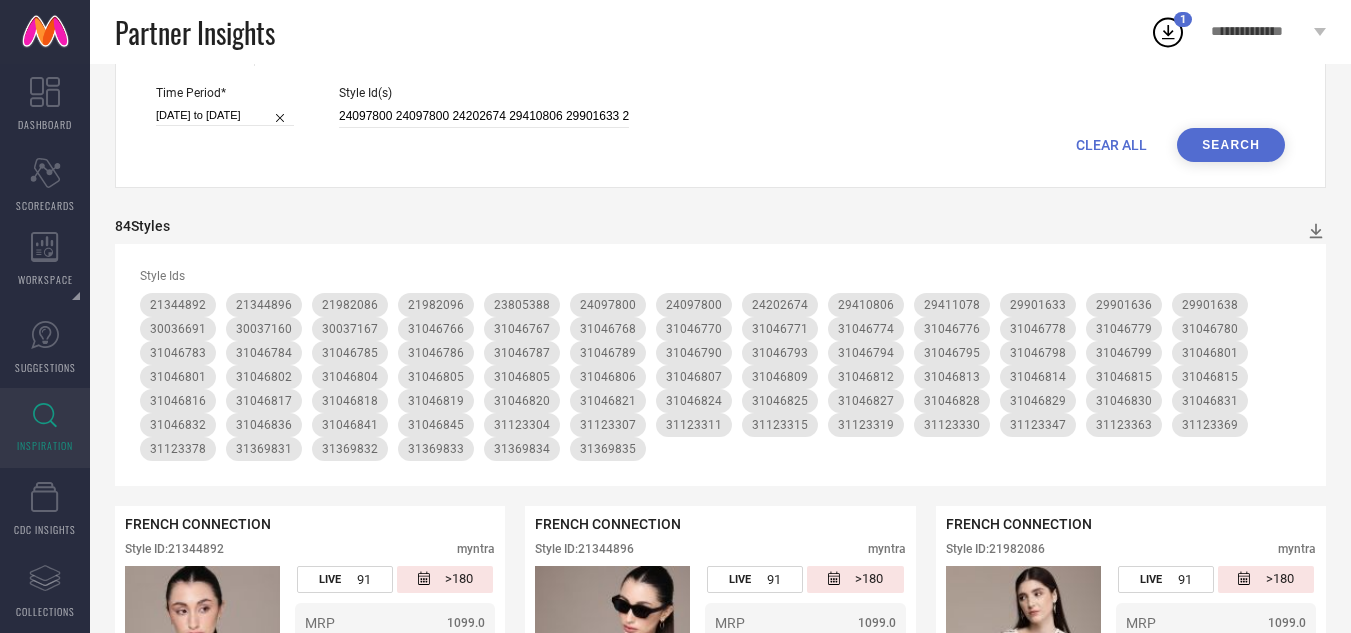 click on "Search" at bounding box center (1231, 145) 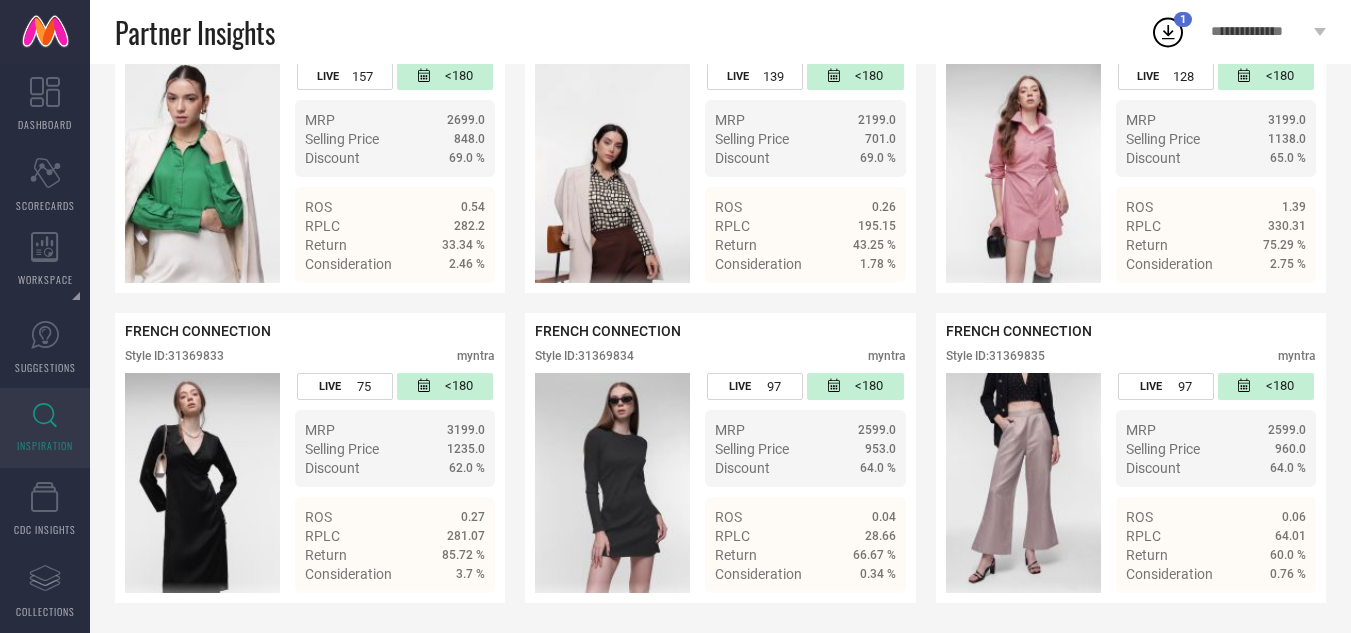 scroll, scrollTop: 7113, scrollLeft: 0, axis: vertical 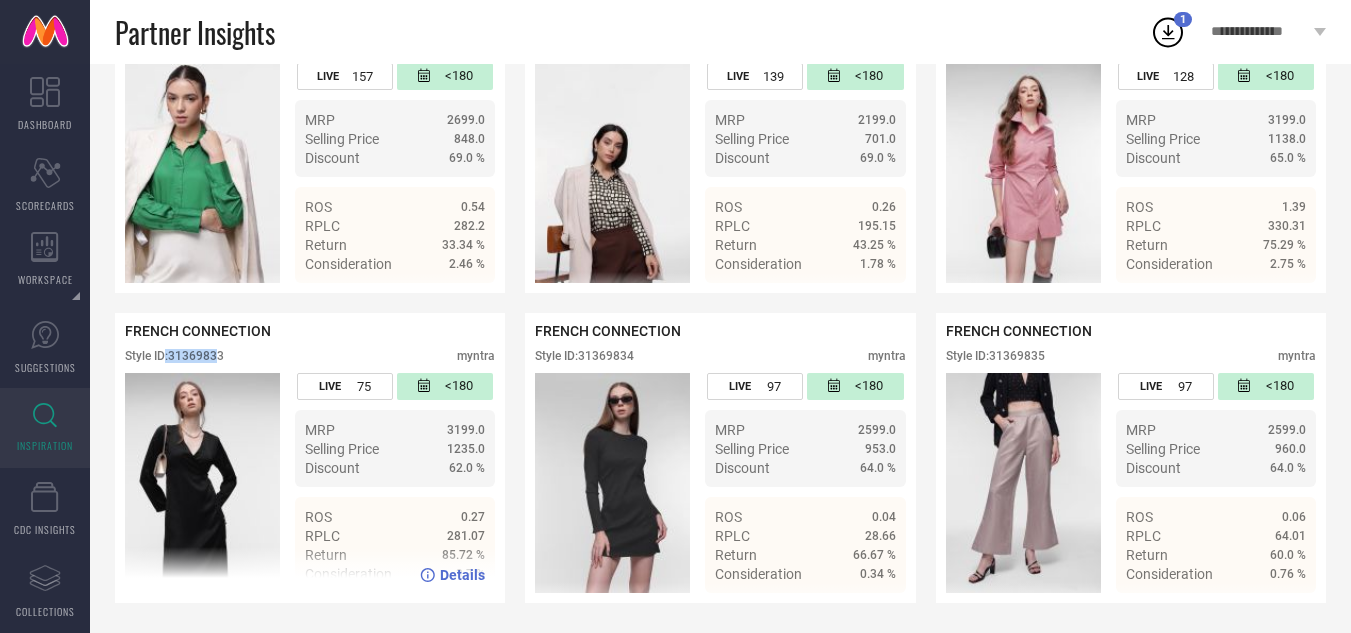 drag, startPoint x: 222, startPoint y: 358, endPoint x: 166, endPoint y: 346, distance: 57.271286 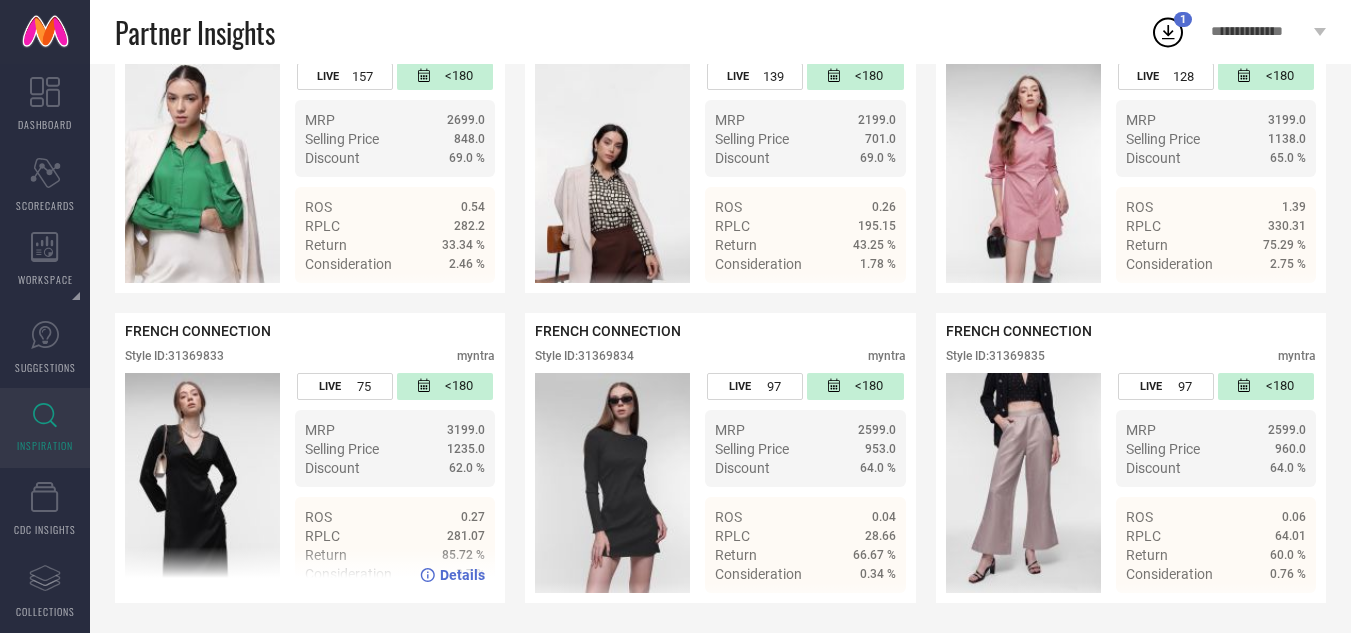 click on "Style ID:  31369833 myntra" at bounding box center (310, 361) 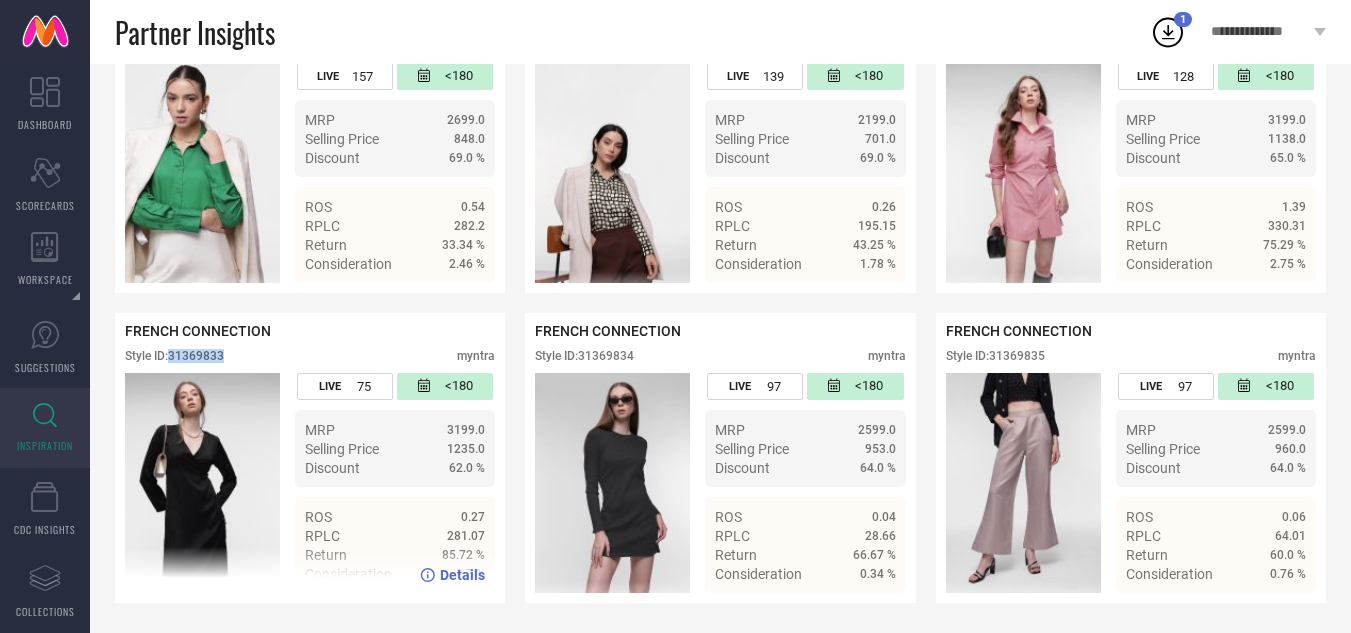 drag, startPoint x: 233, startPoint y: 353, endPoint x: 170, endPoint y: 344, distance: 63.63961 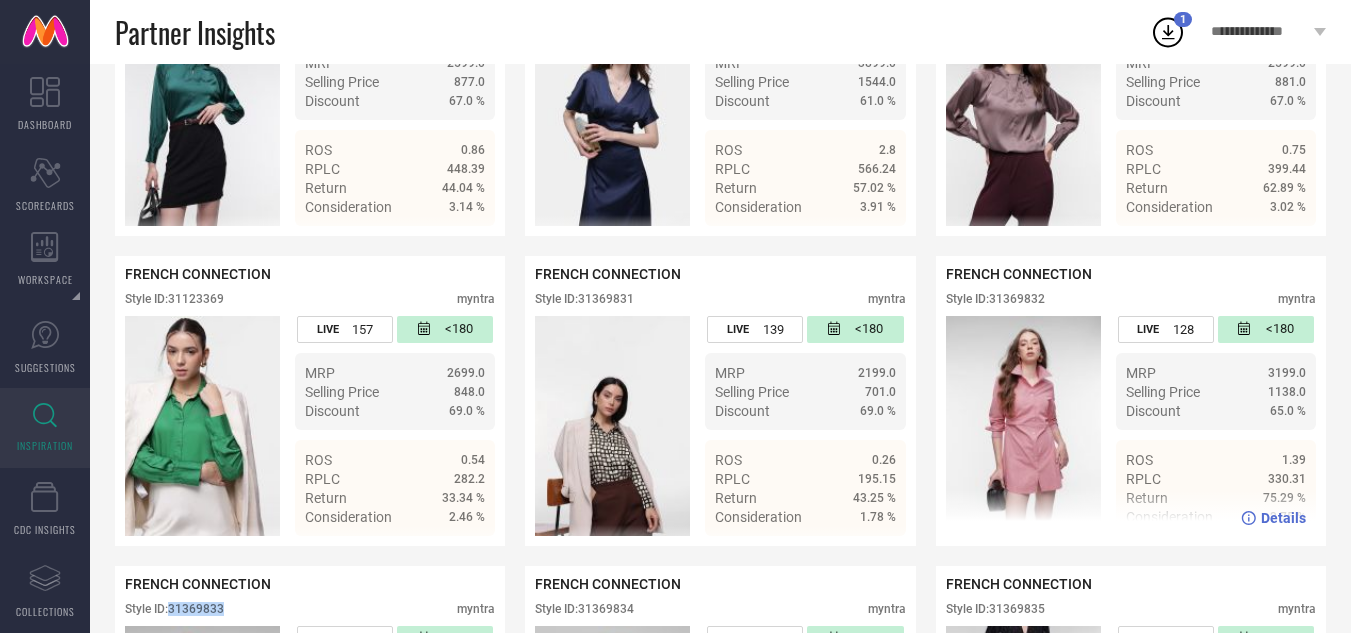 scroll, scrollTop: 6813, scrollLeft: 0, axis: vertical 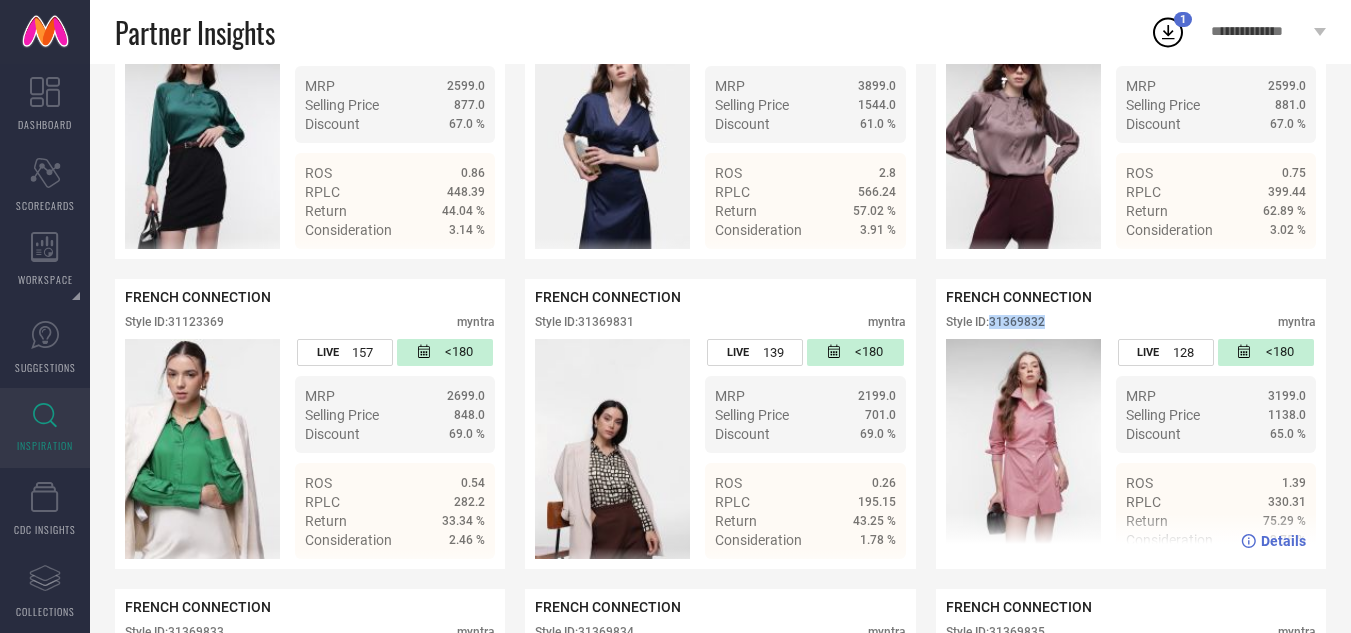 drag, startPoint x: 1053, startPoint y: 348, endPoint x: 994, endPoint y: 346, distance: 59.03389 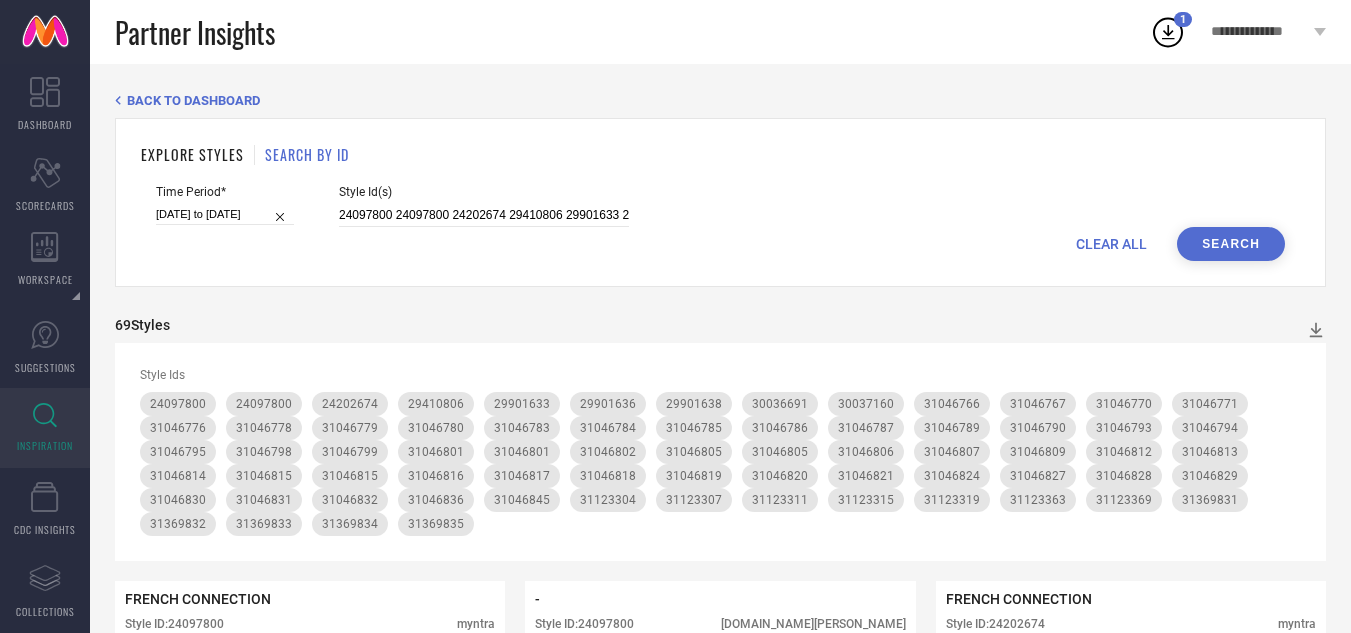 scroll, scrollTop: 0, scrollLeft: 0, axis: both 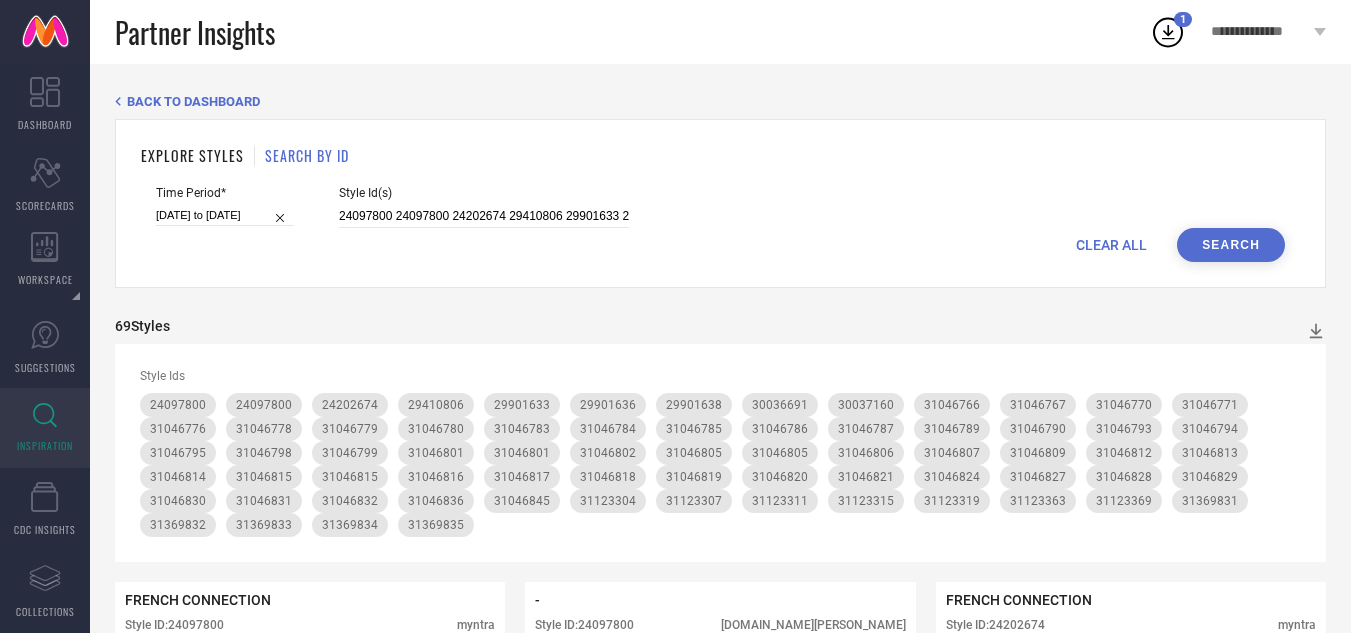 click on "CLEAR ALL" at bounding box center [1111, 245] 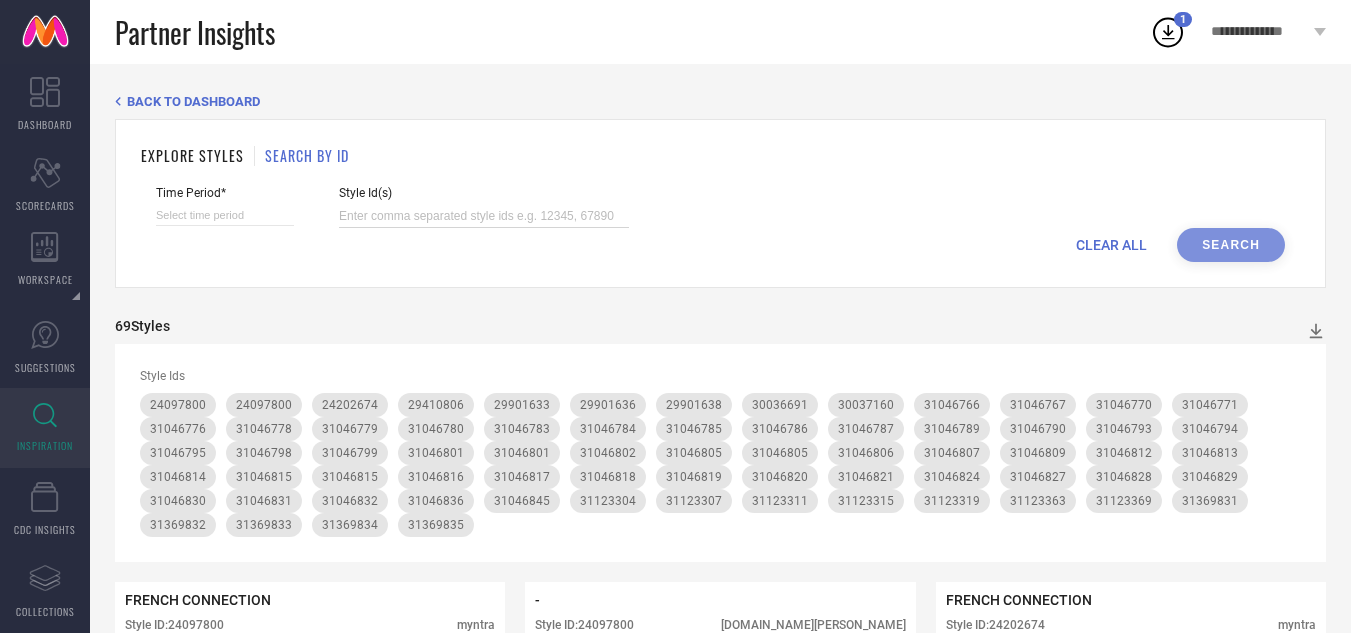 click at bounding box center [484, 216] 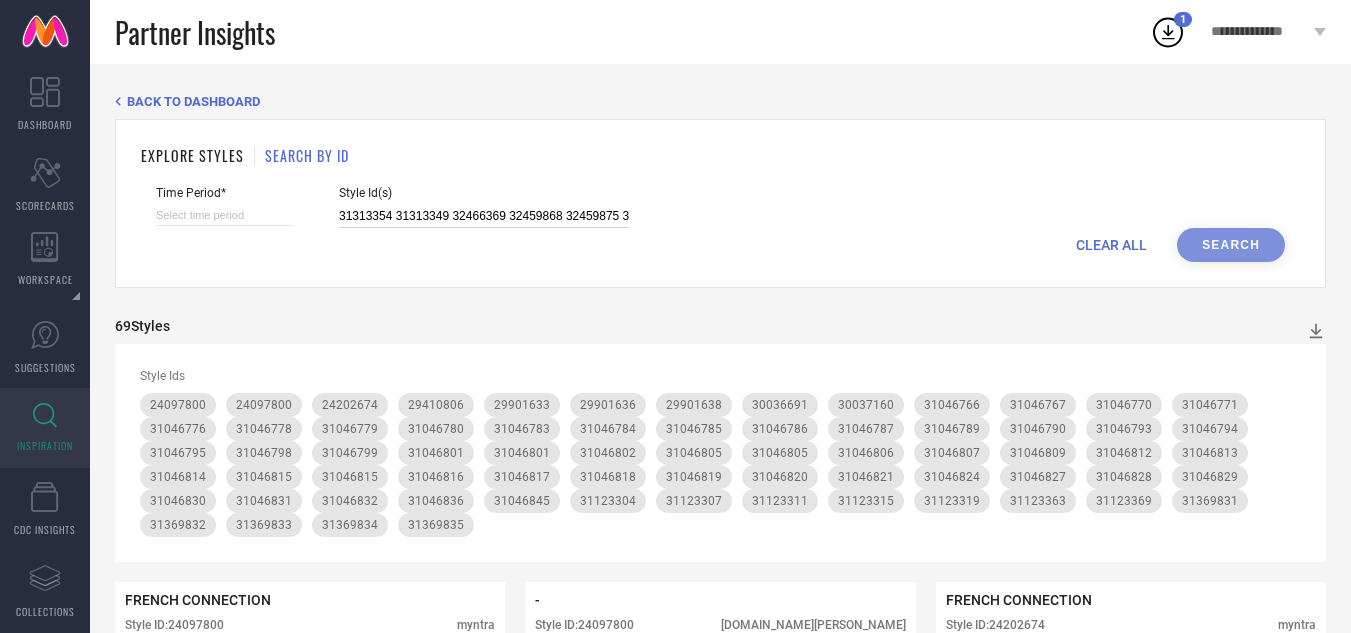 scroll, scrollTop: 0, scrollLeft: 5606, axis: horizontal 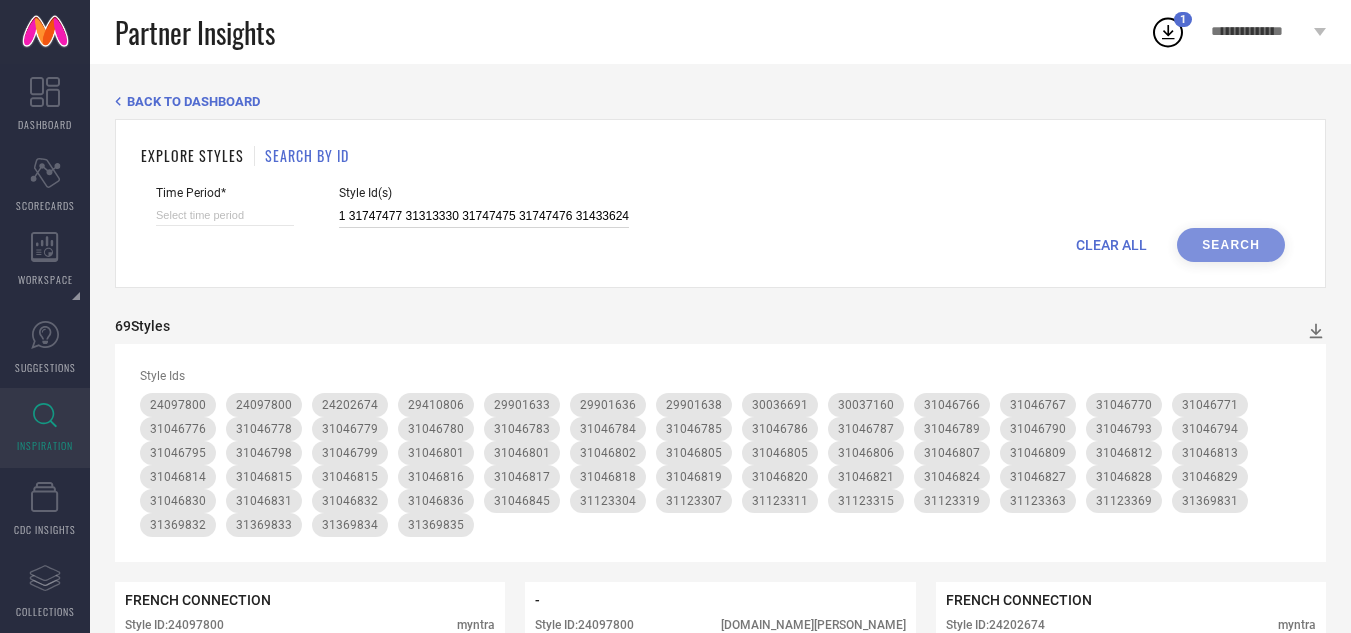 click at bounding box center [225, 215] 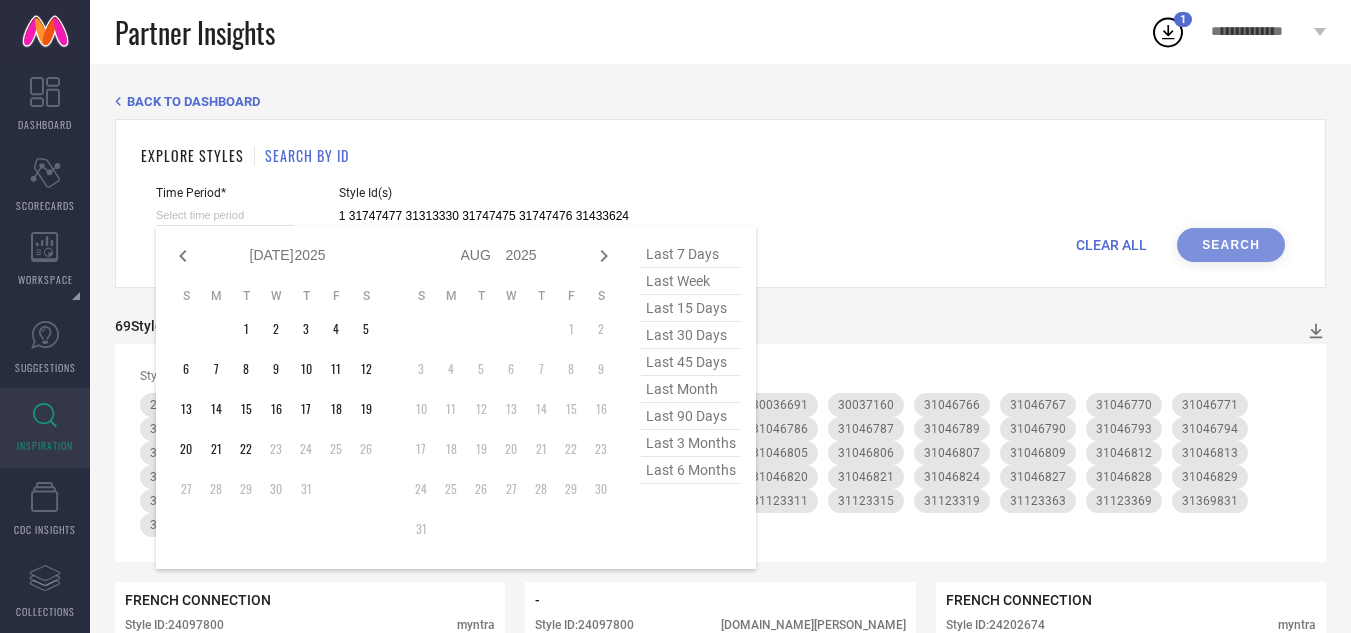 type on "31313354 31313349 32466369 32459868 32459875 32459813 32460307 34160364 32466380 32466378 32460354 32459863 32466365 32459844 32459823 31313359 32459819 32466376 31376559 31313369 32460349 32460344 32460310 31433625 32460332 32460328 31747482 32459498 32460337 32460362 31747471 31376555 32459510 32460357 17645652 31721925 31747488 32459513 31579773 32460340 31376535 31376548 31747479 31376573 31747472 31313365 32460318 31747478 32460367 31579793 32460314 31579802 32460321 31579763 32460325 31579800 32459838 31721951 32459495 31747485 31747487 31721964 31579768 31579798 31313346 31747473 31747474 31332307 31747486 31747470 31313333 31721935 31579795 31313357 31313352 31721960 31376562 31433634 31721956 31346362 31579809 31346423 31433627 31332301 31579750 31747480 31433616 31346419 31579808 31747483 31721920 31721947 31346413 31346427 31433620 31579792 31747484 31313338 31747481 31747477 31313330 31747475 31747476 31433624" 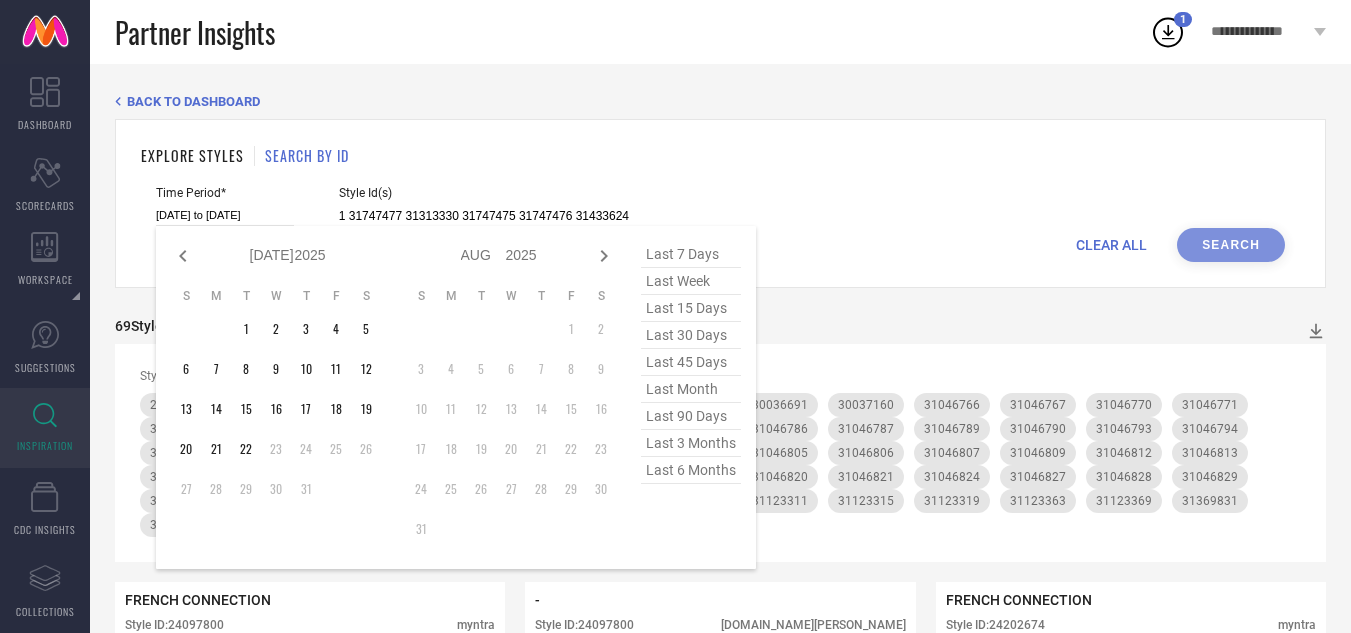scroll, scrollTop: 0, scrollLeft: 0, axis: both 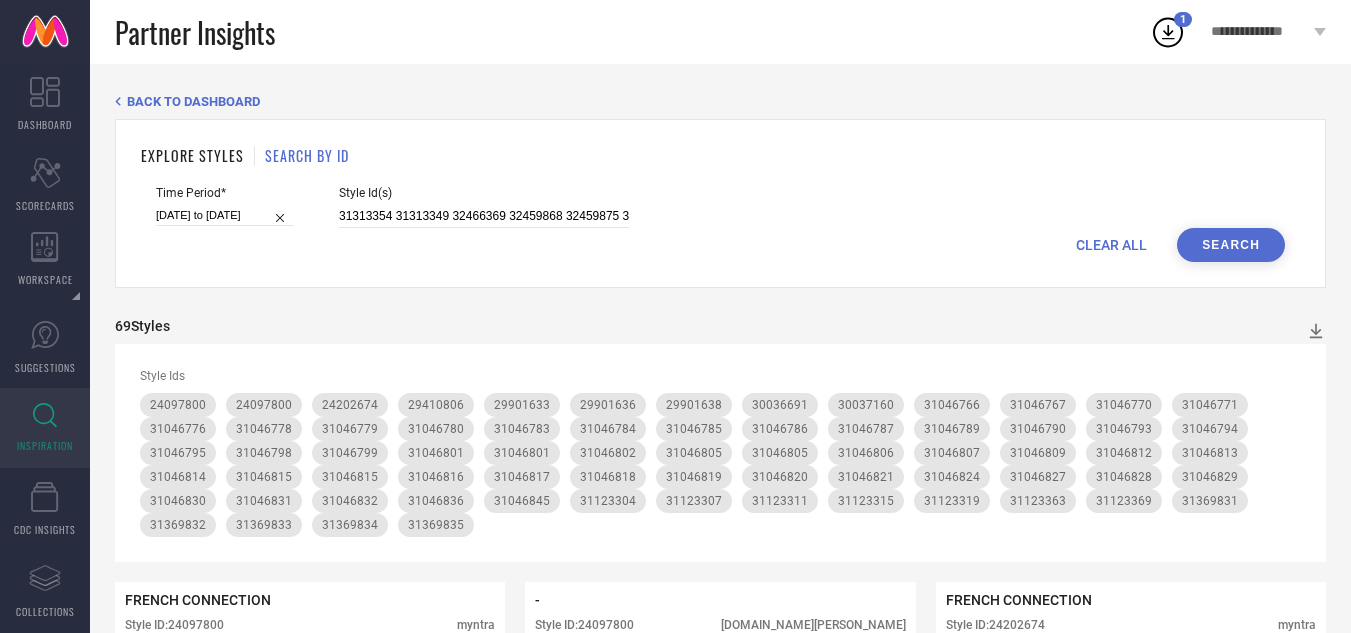 click on "Search" at bounding box center [1231, 245] 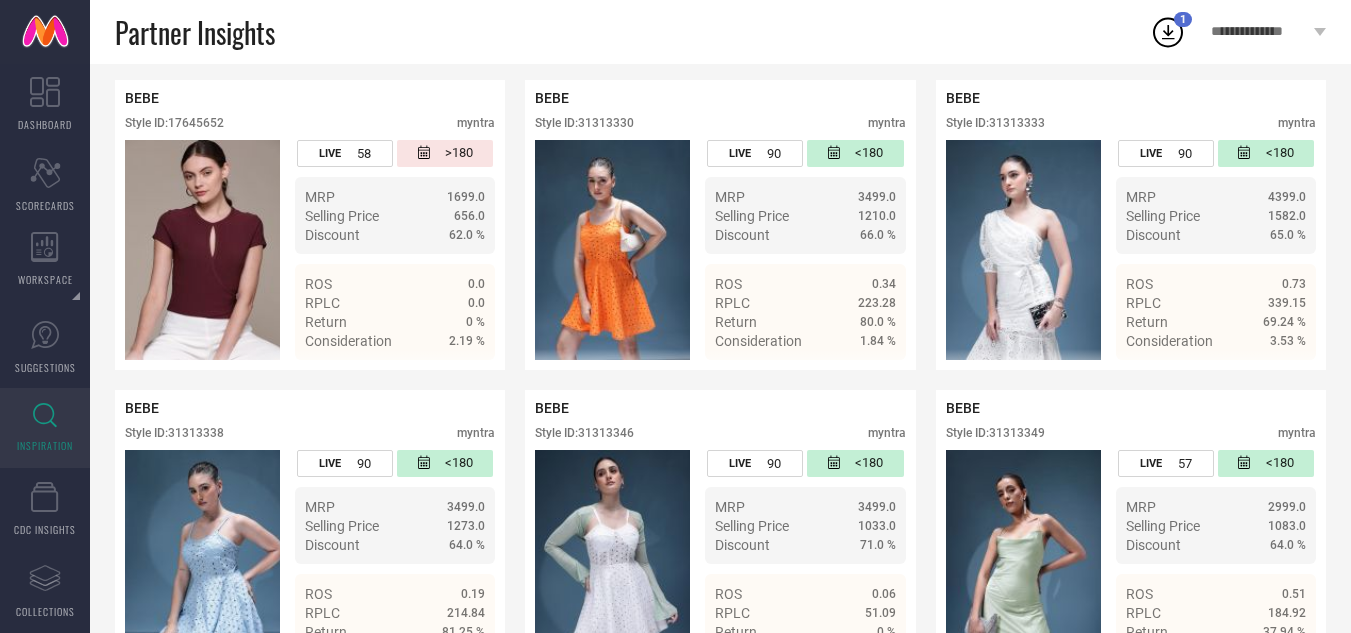 scroll, scrollTop: 500, scrollLeft: 0, axis: vertical 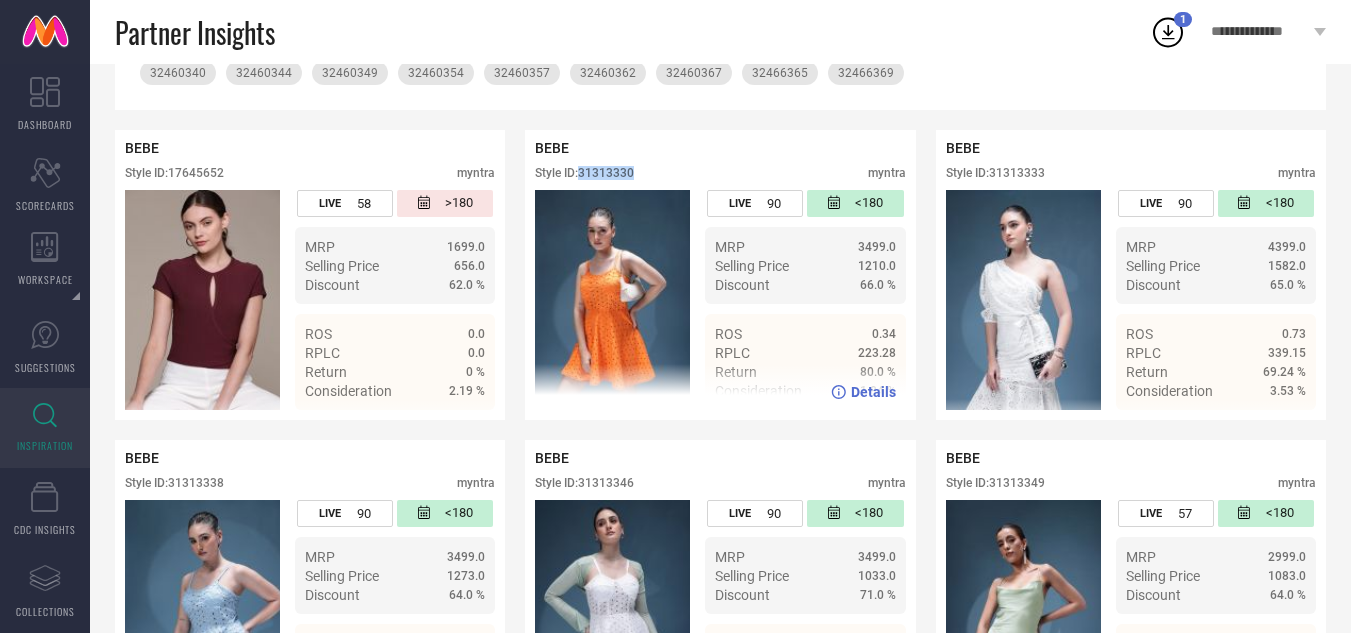 drag, startPoint x: 637, startPoint y: 174, endPoint x: 582, endPoint y: 176, distance: 55.03635 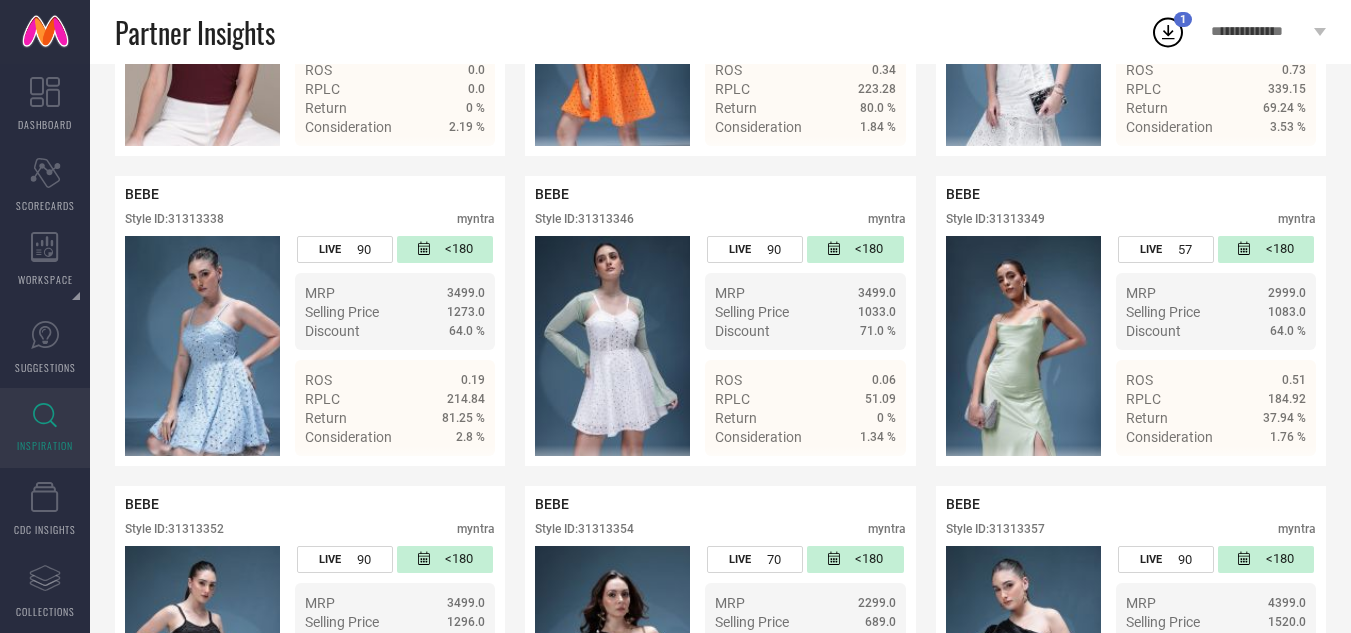 scroll, scrollTop: 800, scrollLeft: 0, axis: vertical 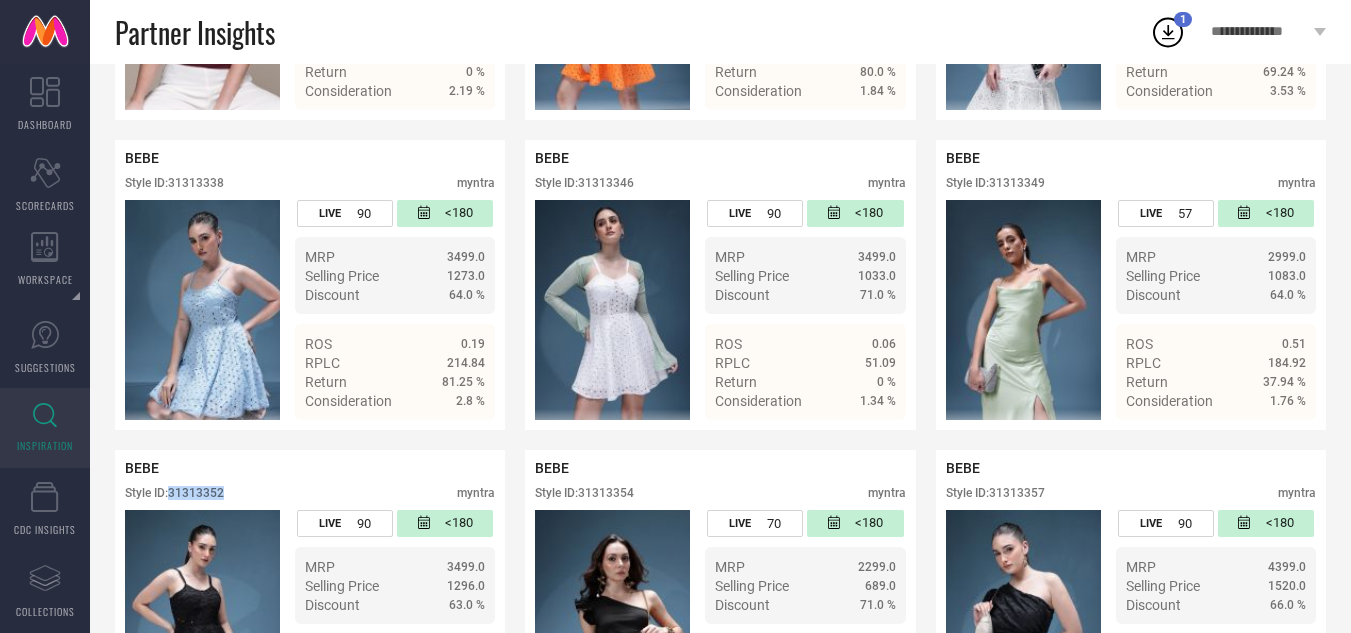 drag, startPoint x: 226, startPoint y: 497, endPoint x: 172, endPoint y: 494, distance: 54.08327 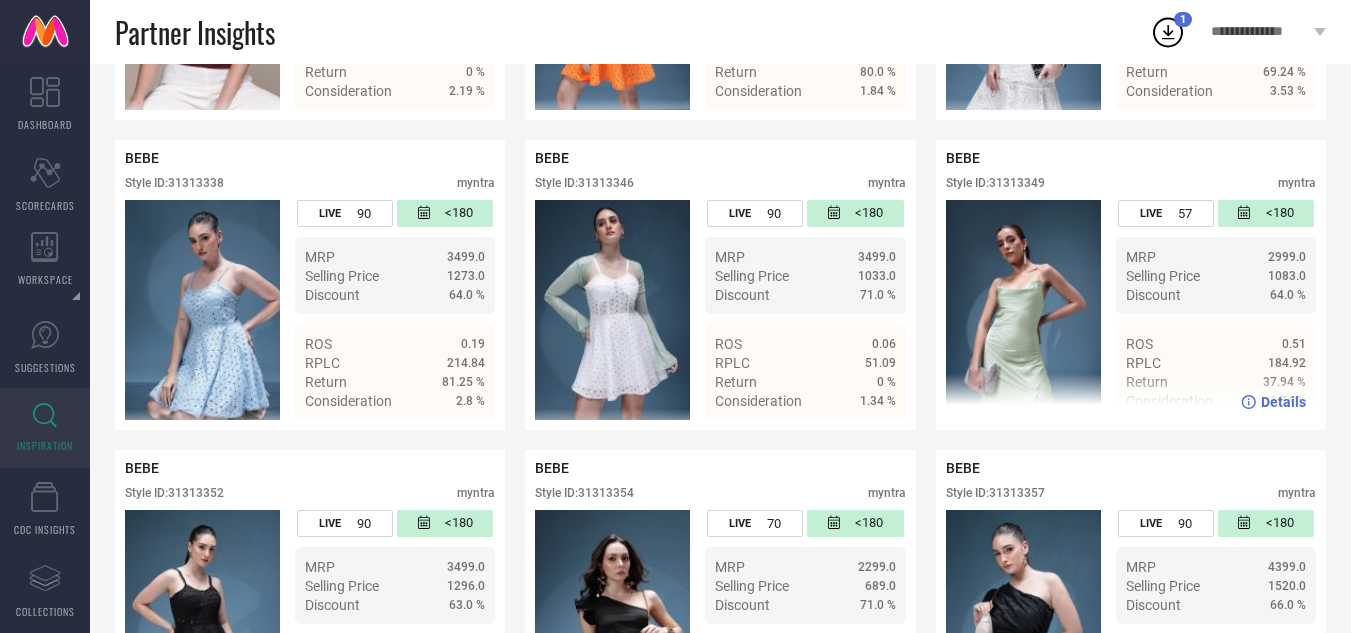 click on "Style ID:  31313349 myntra" at bounding box center [1131, 188] 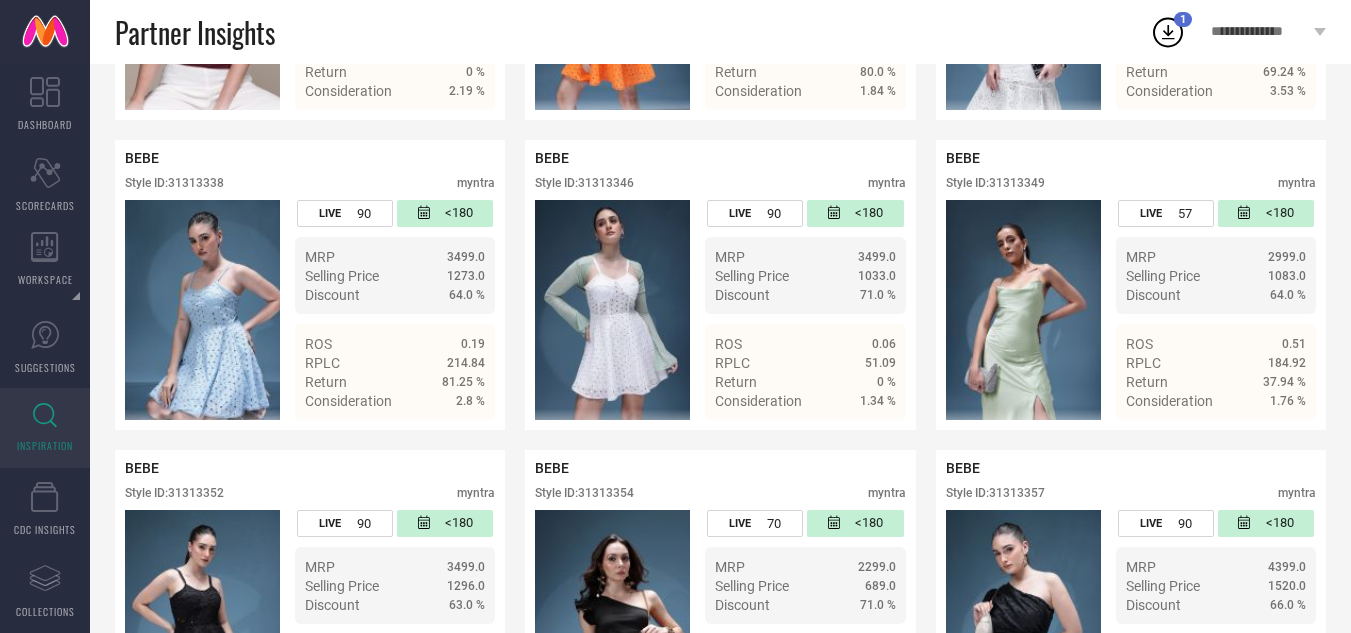 scroll, scrollTop: 1353, scrollLeft: 0, axis: vertical 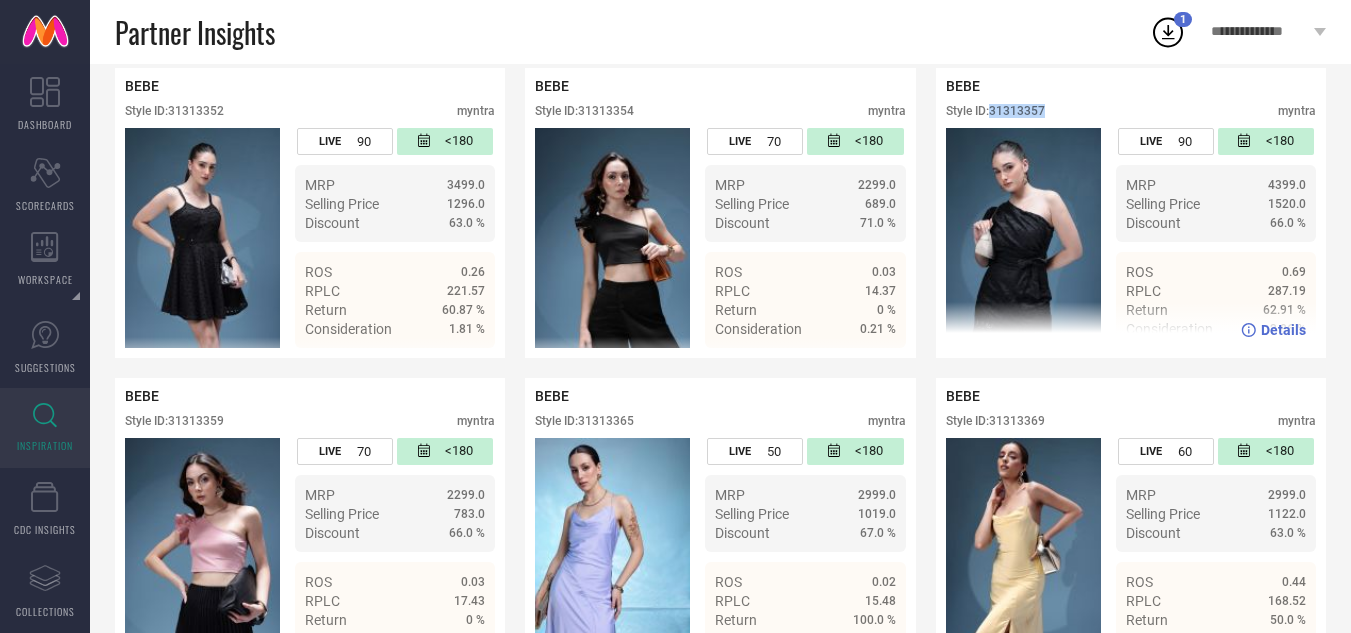 drag, startPoint x: 1051, startPoint y: 110, endPoint x: 993, endPoint y: 116, distance: 58.30952 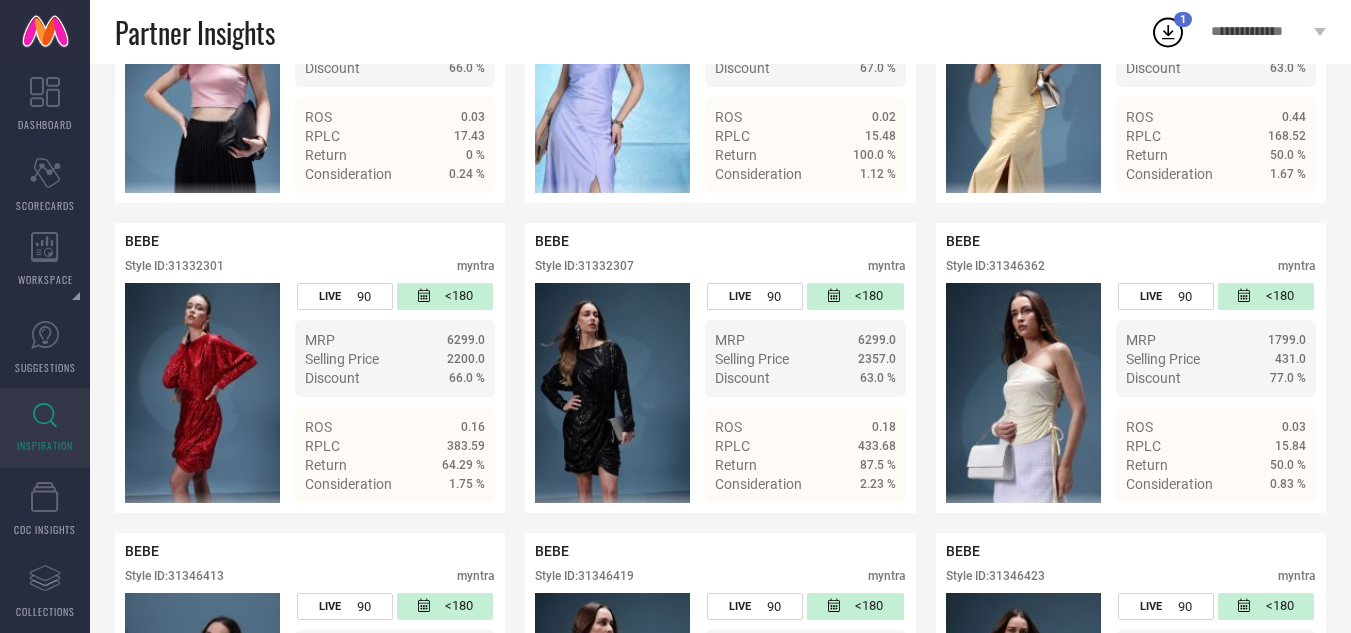 scroll, scrollTop: 1682, scrollLeft: 0, axis: vertical 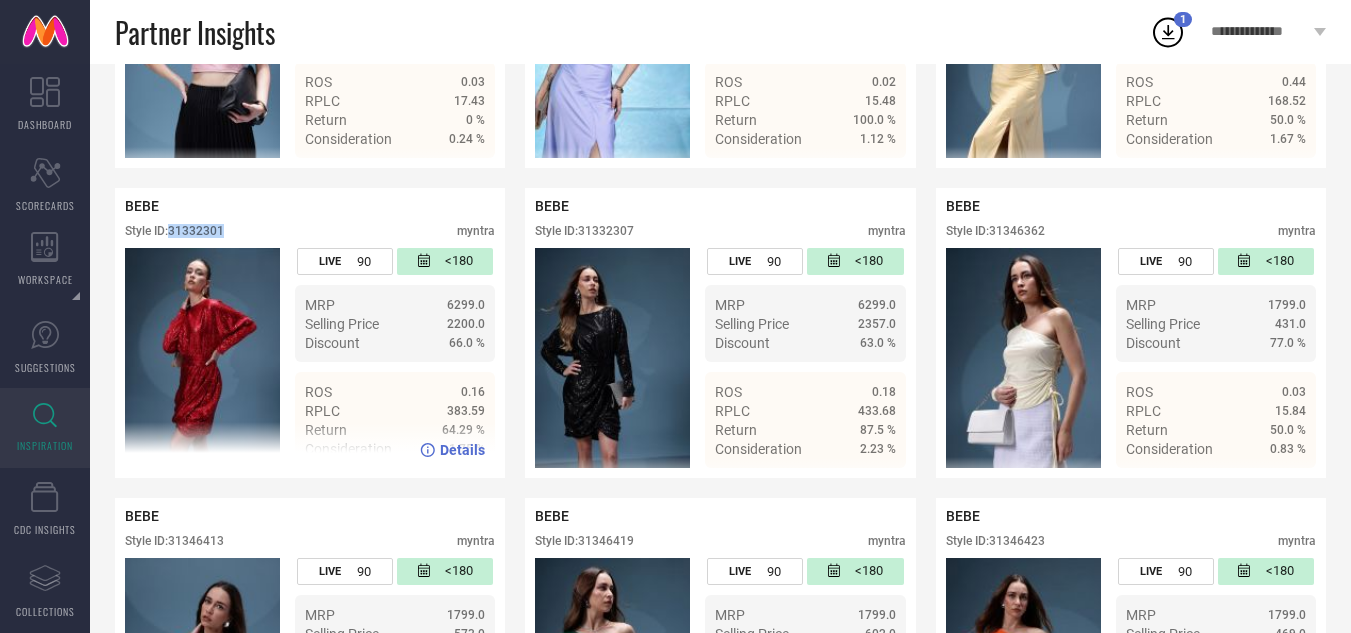 drag, startPoint x: 237, startPoint y: 239, endPoint x: 171, endPoint y: 240, distance: 66.007576 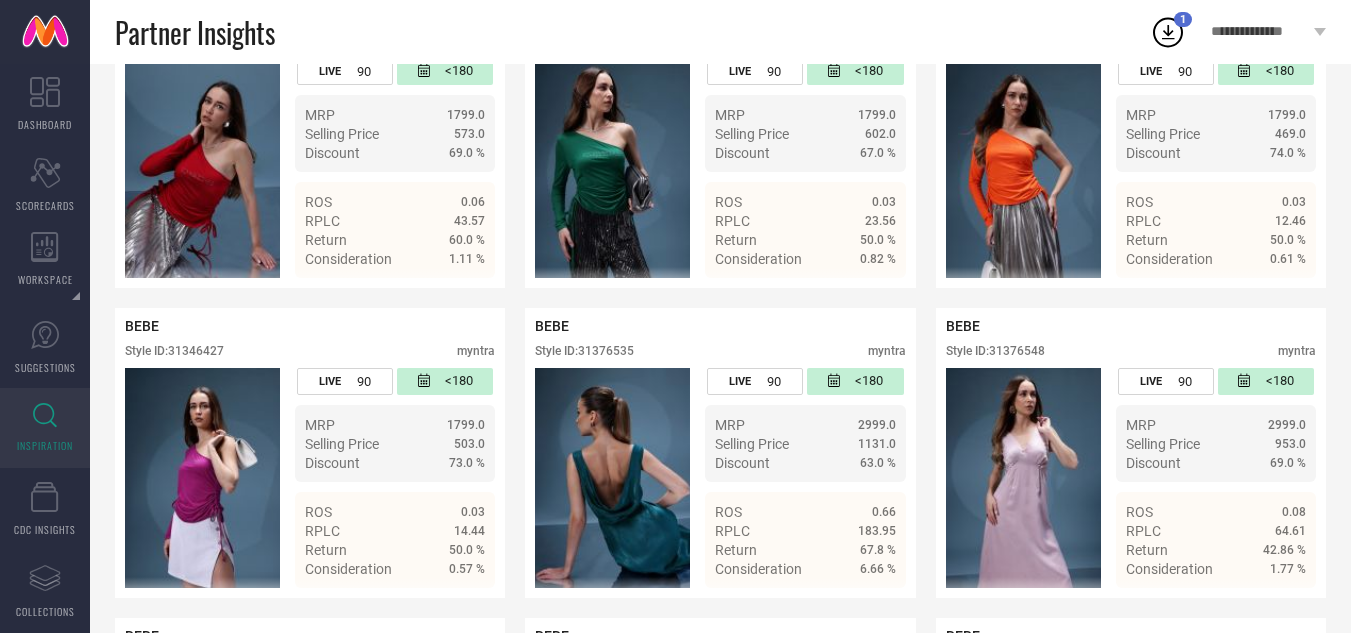 scroll, scrollTop: 2282, scrollLeft: 0, axis: vertical 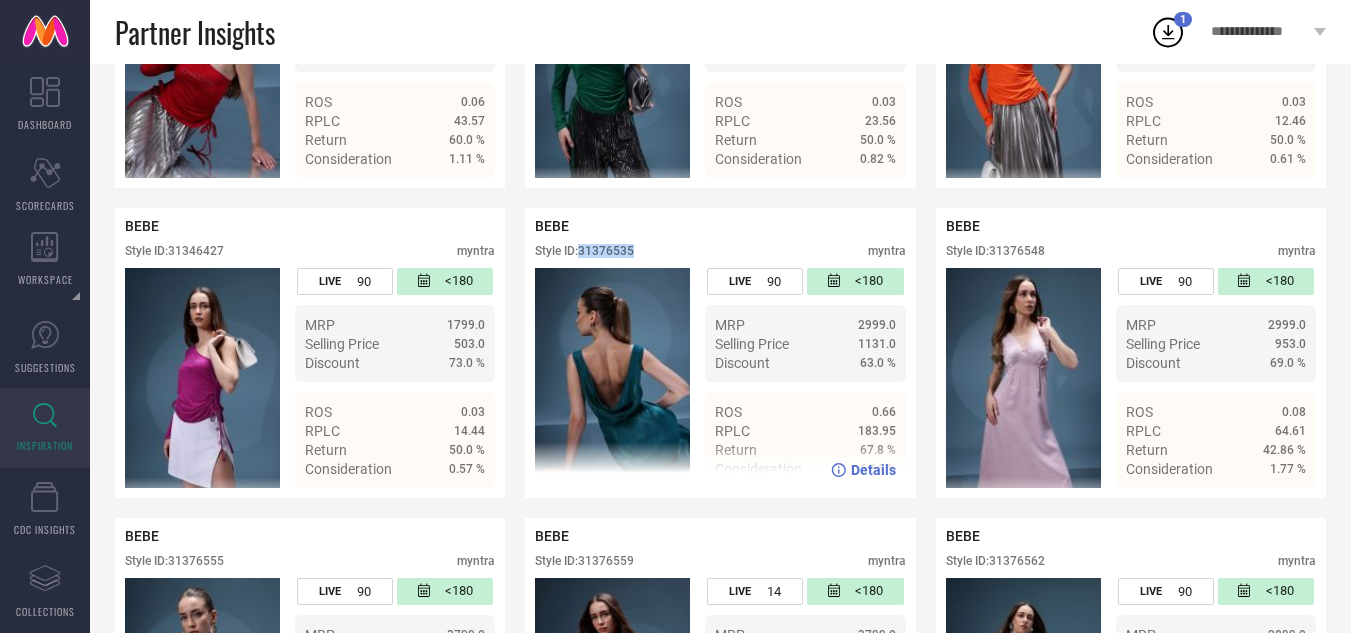 drag, startPoint x: 637, startPoint y: 258, endPoint x: 583, endPoint y: 259, distance: 54.00926 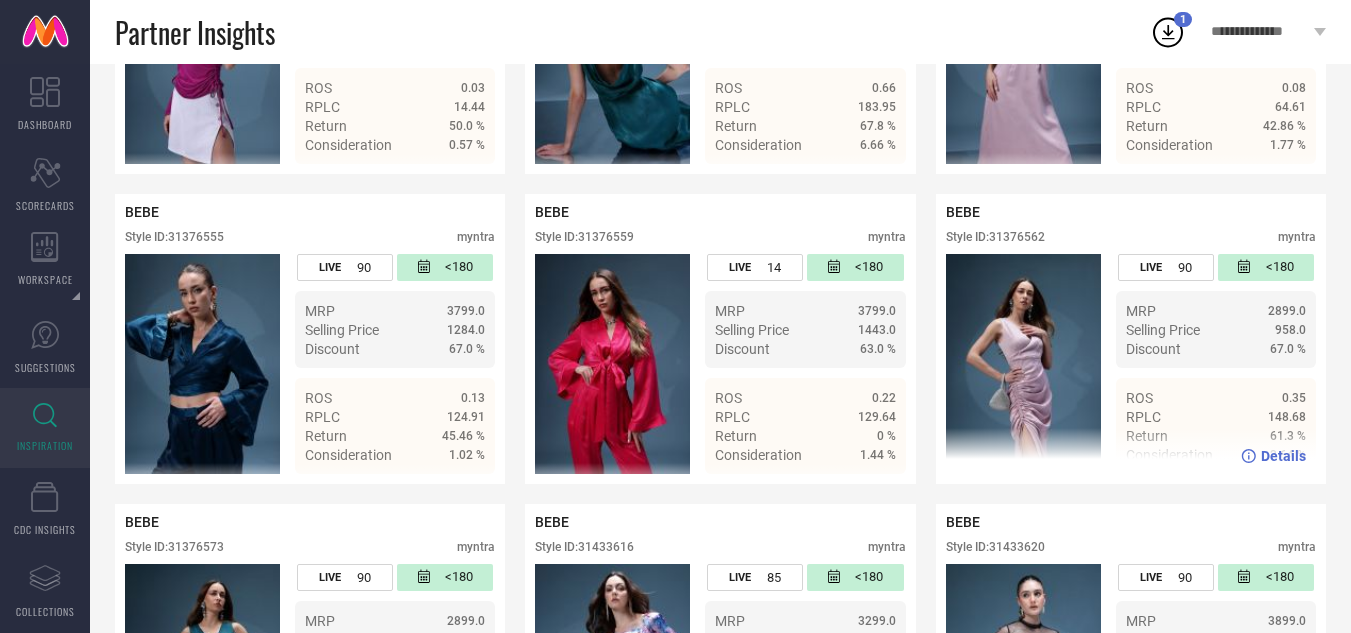 scroll, scrollTop: 2582, scrollLeft: 0, axis: vertical 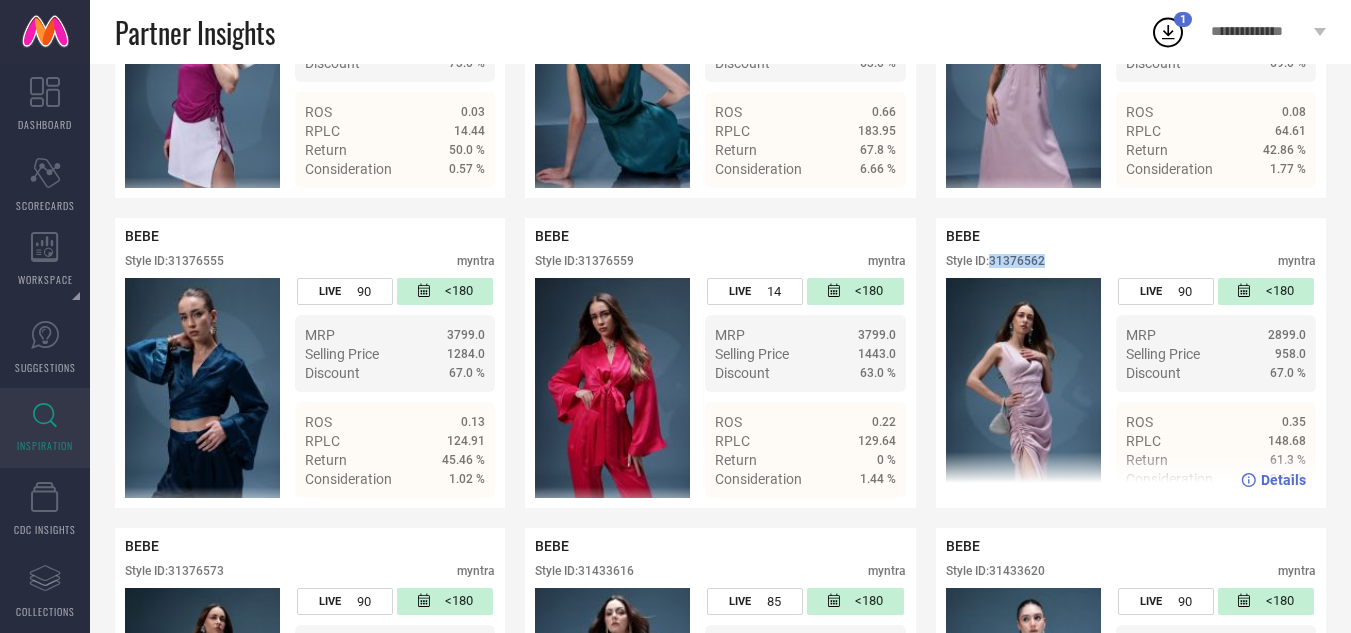 drag, startPoint x: 1051, startPoint y: 269, endPoint x: 990, endPoint y: 272, distance: 61.073727 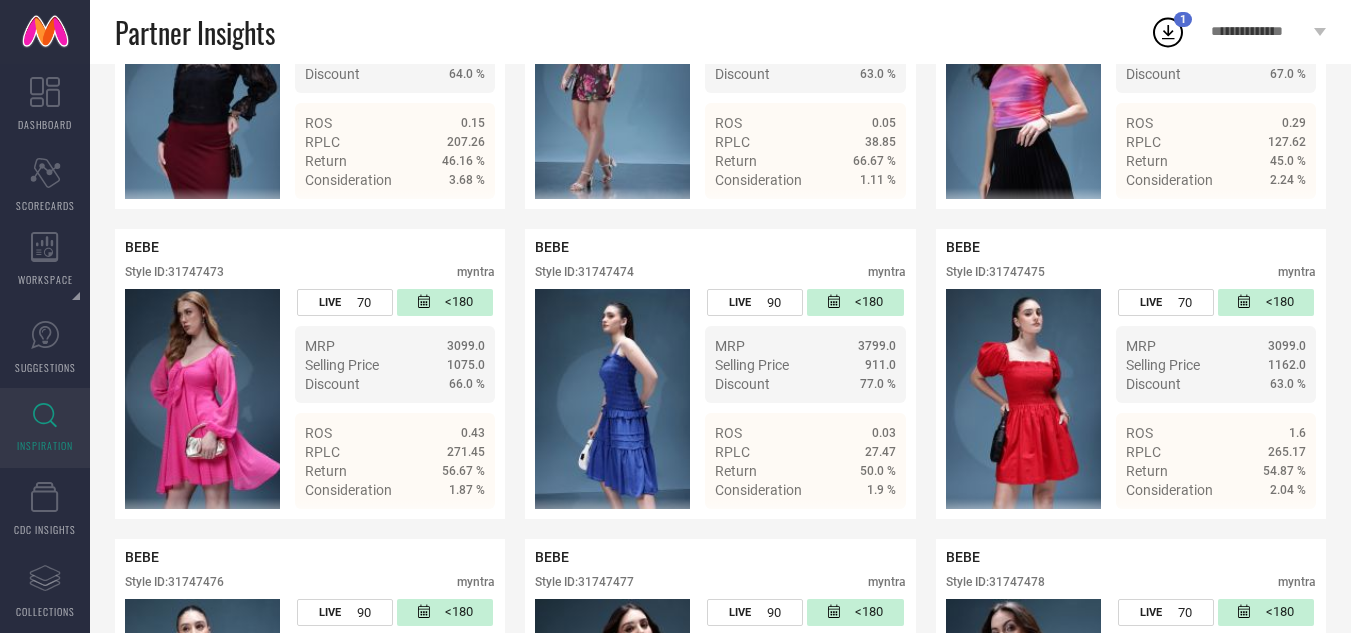 scroll, scrollTop: 5982, scrollLeft: 0, axis: vertical 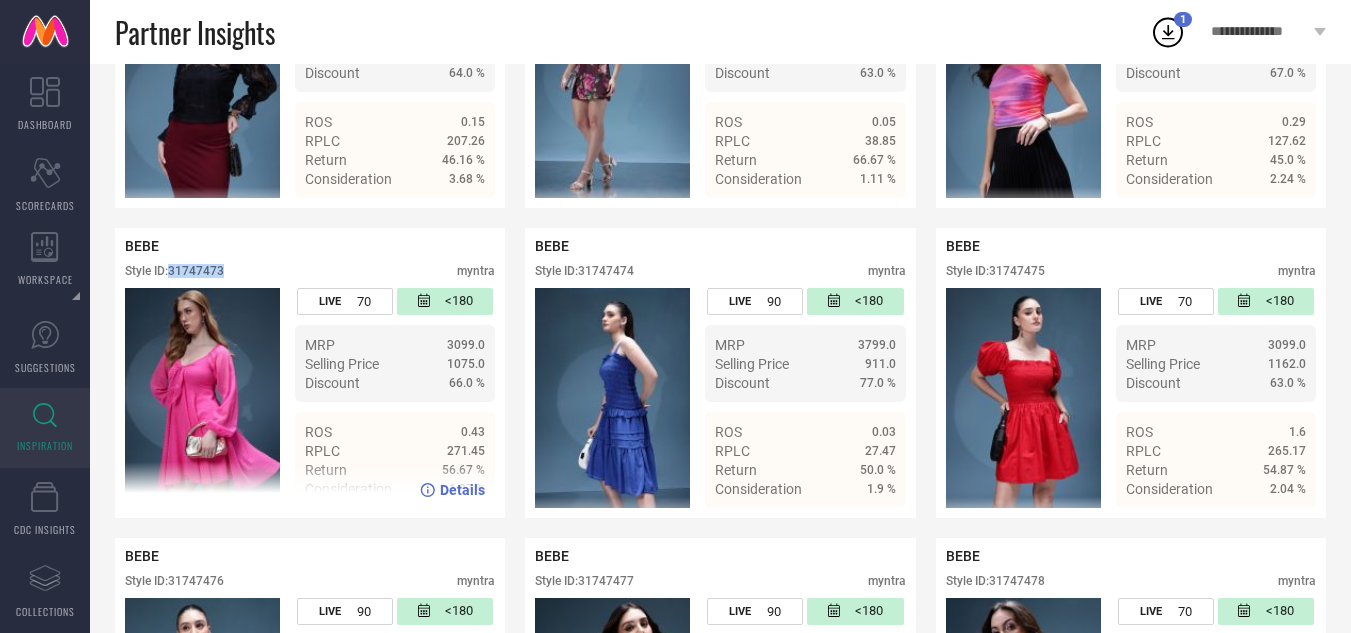 drag, startPoint x: 238, startPoint y: 294, endPoint x: 173, endPoint y: 292, distance: 65.03076 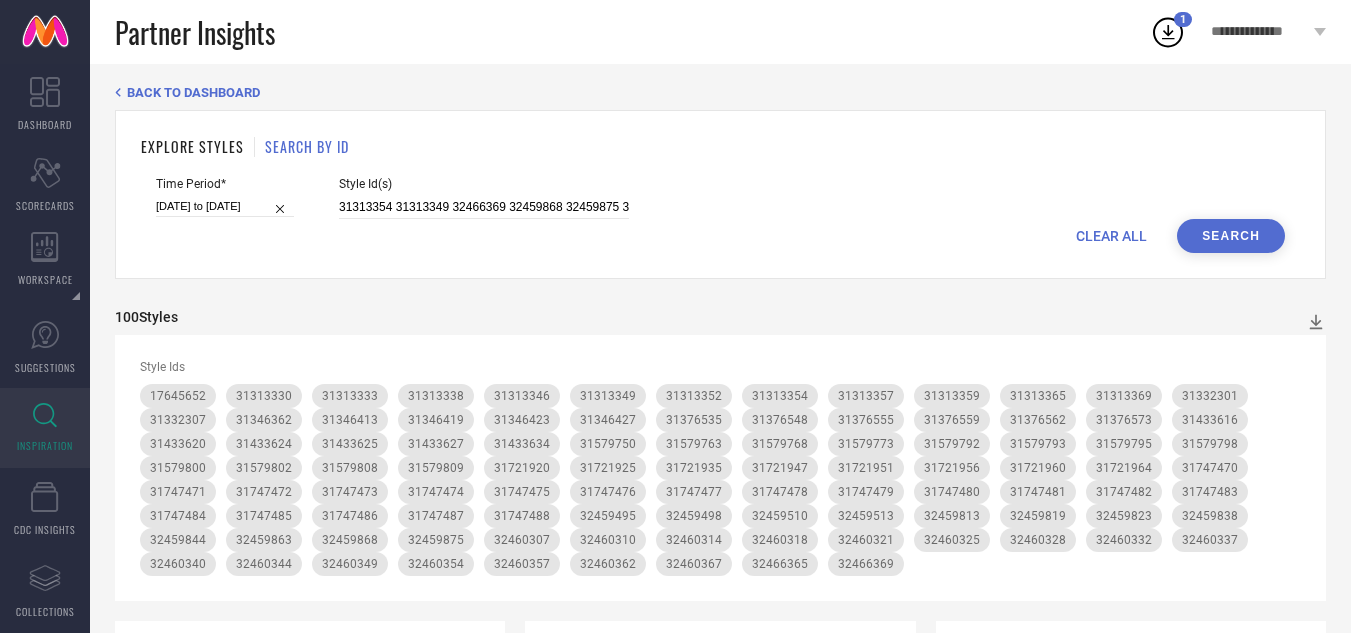 scroll, scrollTop: 15, scrollLeft: 0, axis: vertical 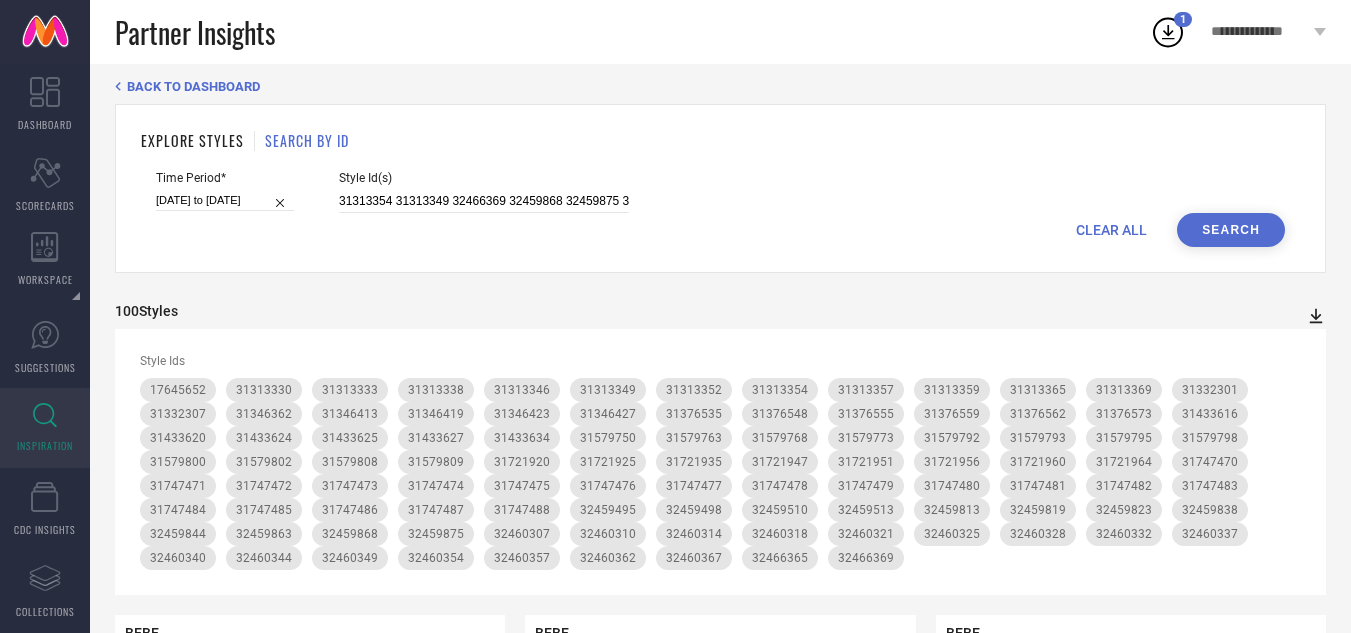 click 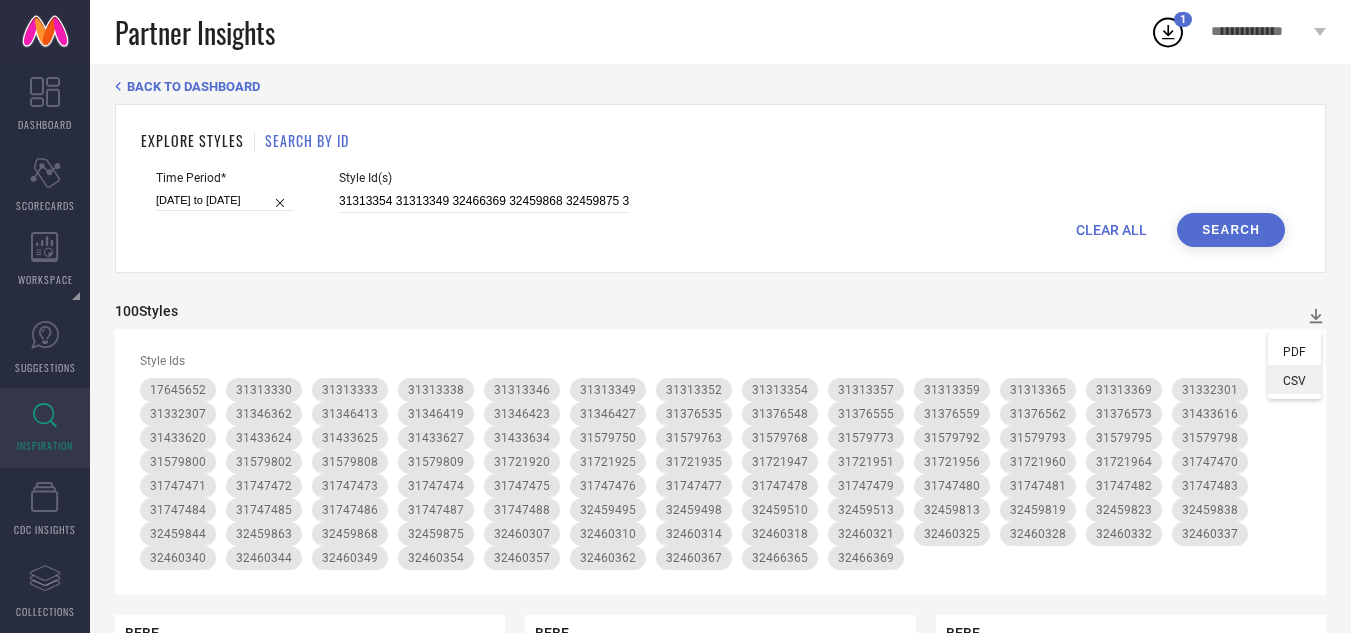 click on "CSV" at bounding box center (1294, 381) 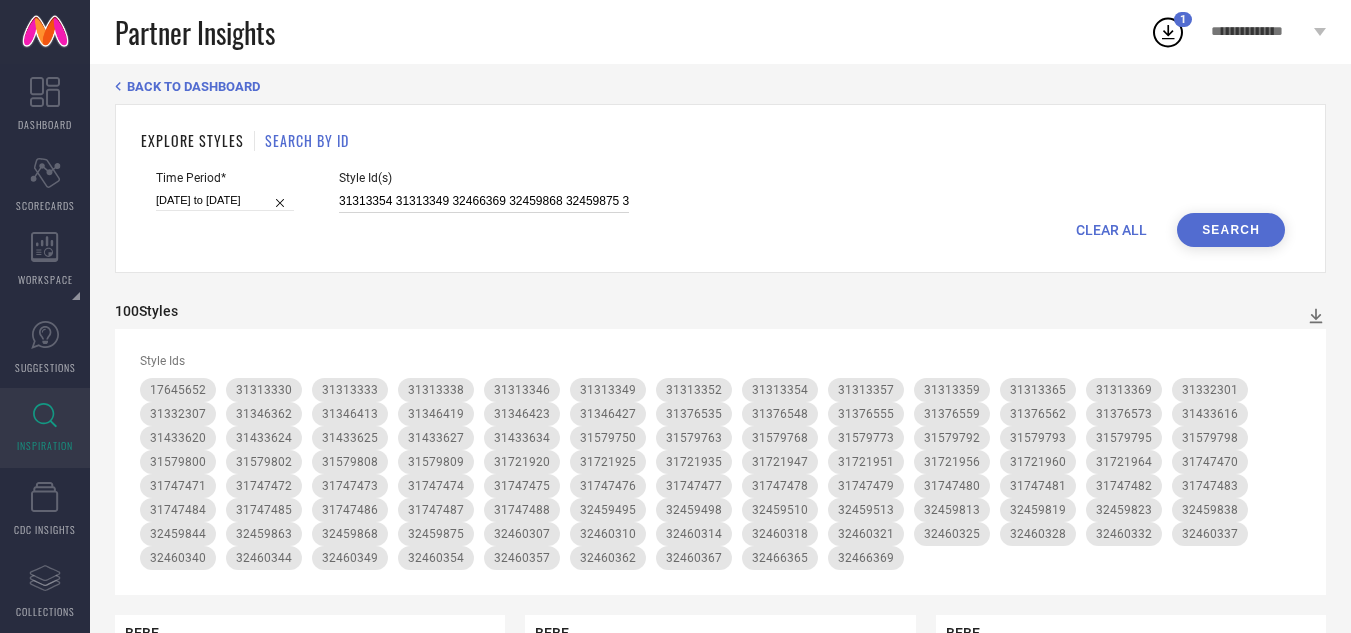 click on "31313354 31313349 32466369 32459868 32459875 32459813 32460307 34160364 32466380 32466378 32460354 32459863 32466365 32459844 32459823 31313359 32459819 32466376 31376559 31313369 32460349 32460344 32460310 31433625 32460332 32460328 31747482 32459498 32460337 32460362 31747471 31376555 32459510 32460357 17645652 31721925 31747488 32459513 31579773 32460340 31376535 31376548 31747479 31376573 31747472 31313365 32460318 31747478 32460367 31579793 32460314 31579802 32460321 31579763 32460325 31579800 32459838 31721951 32459495 31747485 31747487 31721964 31579768 31579798 31313346 31747473 31747474 31332307 31747486 31747470 31313333 31721935 31579795 31313357 31313352 31721960 31376562 31433634 31721956 31346362 31579809 31346423 31433627 31332301 31579750 31747480 31433616 31346419 31579808 31747483 31721920 31721947 31346413 31346427 31433620 31579792 31747484 31313338 31747481 31747477 31313330 31747475 31747476 31433624" at bounding box center [484, 201] 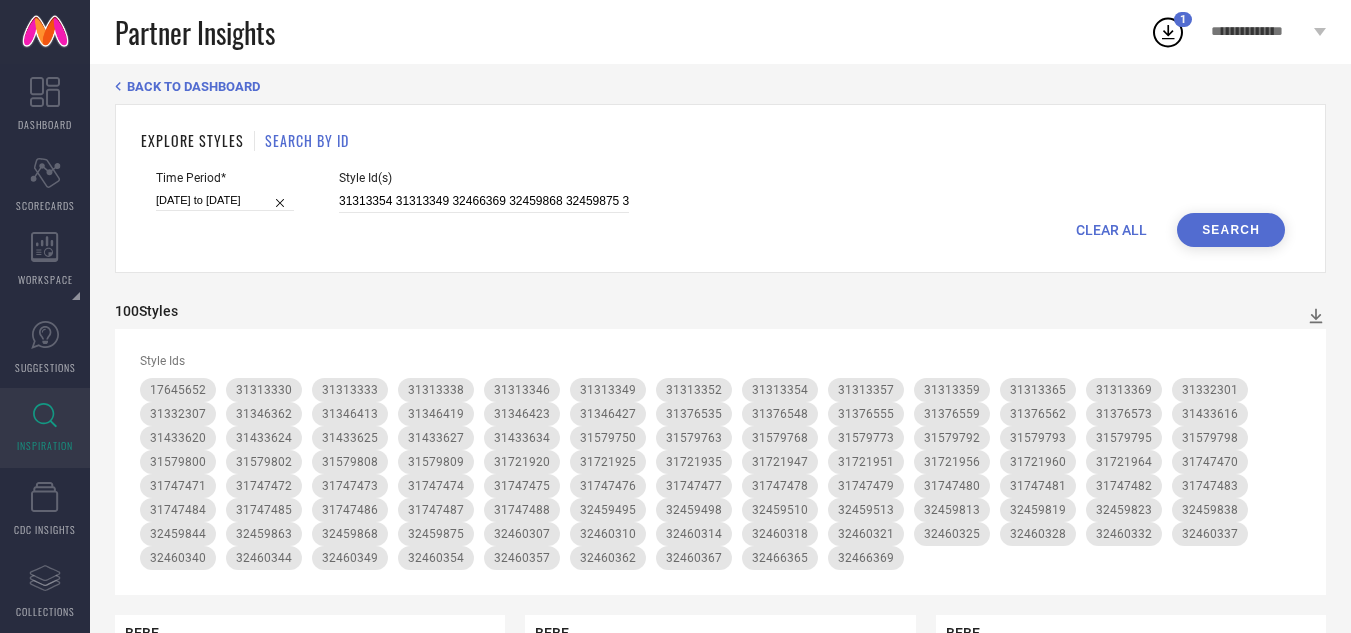 click on "CLEAR ALL" at bounding box center (1111, 230) 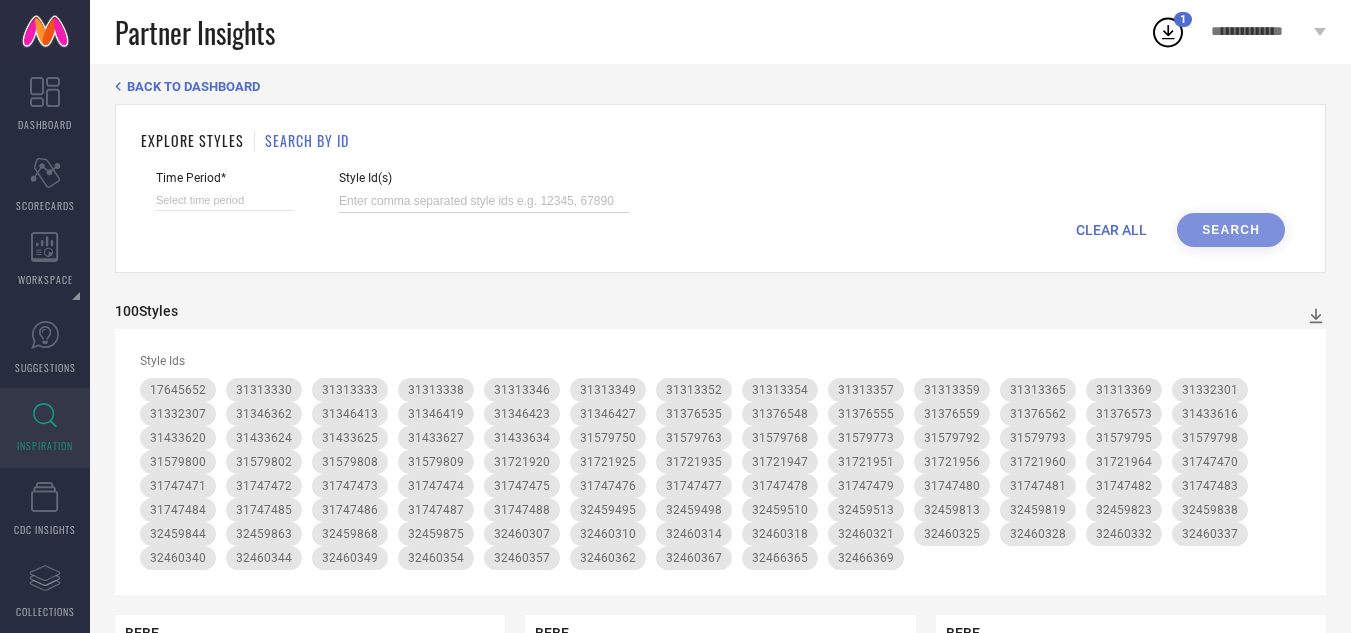 click at bounding box center [484, 201] 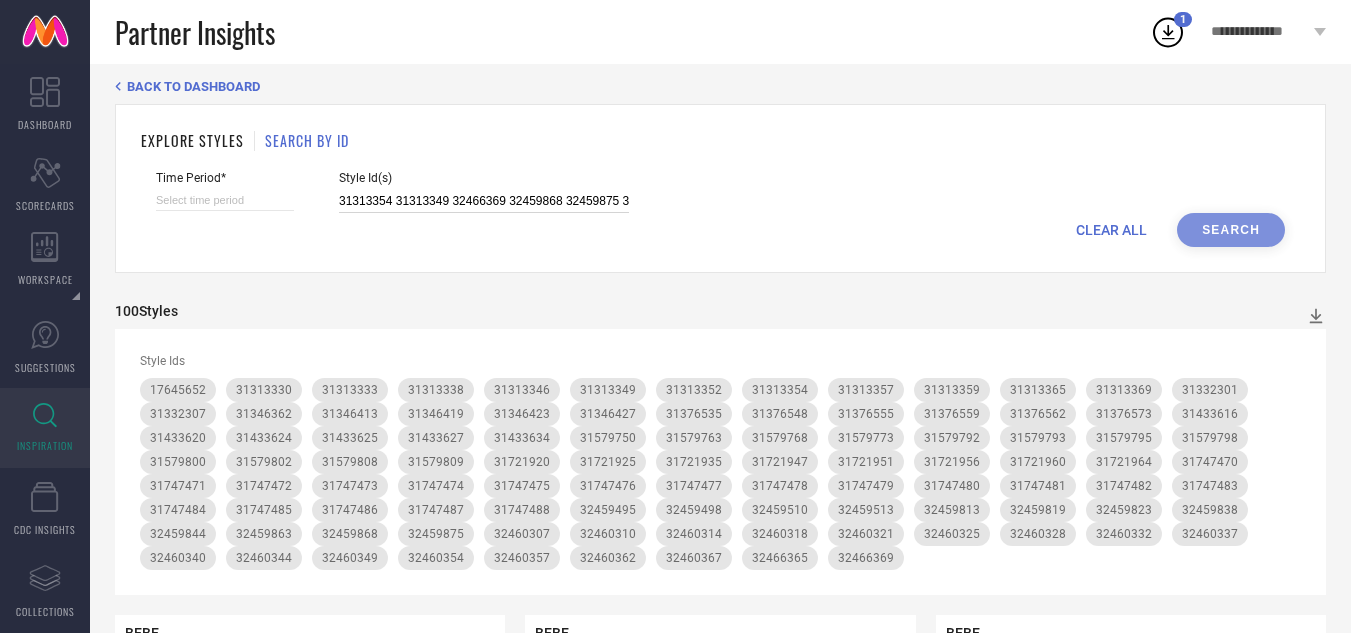 scroll, scrollTop: 0, scrollLeft: 5606, axis: horizontal 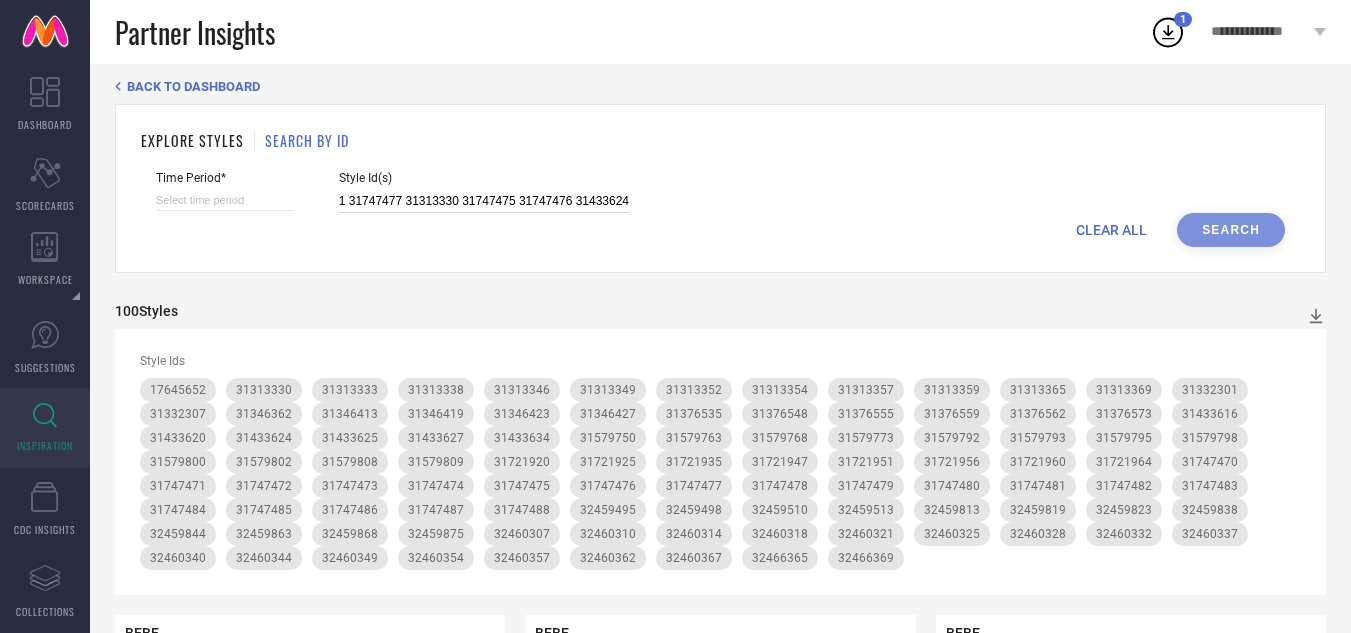 click at bounding box center (225, 200) 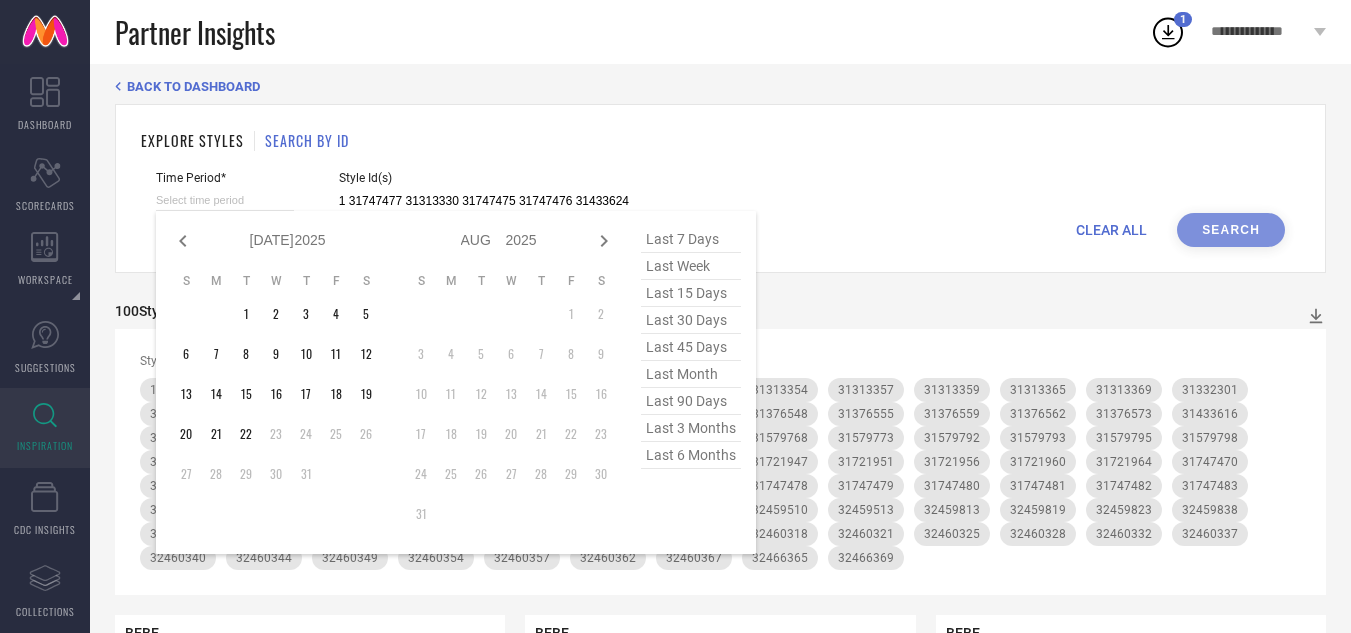 type on "31313354 31313349 32466369 32459868 32459875 32459813 32460307 34160364 32466380 32466378 32460354 32459863 32466365 32459844 32459823 31313359 32459819 32466376 31376559 31313369 32460349 32460344 32460310 31433625 32460332 32460328 31747482 32459498 32460337 32460362 31747471 31376555 32459510 32460357 17645652 31721925 31747488 32459513 31579773 32460340 31376535 31376548 31747479 31376573 31747472 31313365 32460318 31747478 32460367 31579793 32460314 31579802 32460321 31579763 32460325 31579800 32459838 31721951 32459495 31747485 31747487 31721964 31579768 31579798 31313346 31747473 31747474 31332307 31747486 31747470 31313333 31721935 31579795 31313357 31313352 31721960 31376562 31433634 31721956 31346362 31579809 31346423 31433627 31332301 31579750 31747480 31433616 31346419 31579808 31747483 31721920 31721947 31346413 31346427 31433620 31579792 31747484 31313338 31747481 31747477 31313330 31747475 31747476 31433624" 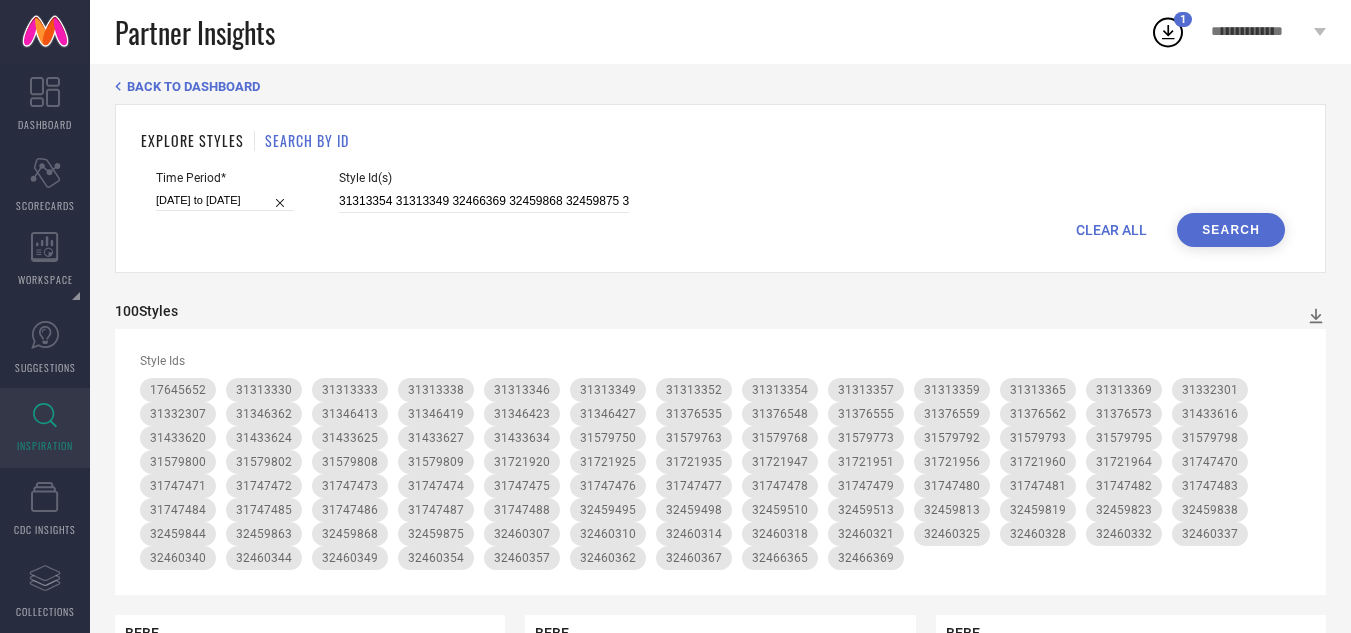 click on "Search" at bounding box center (1231, 230) 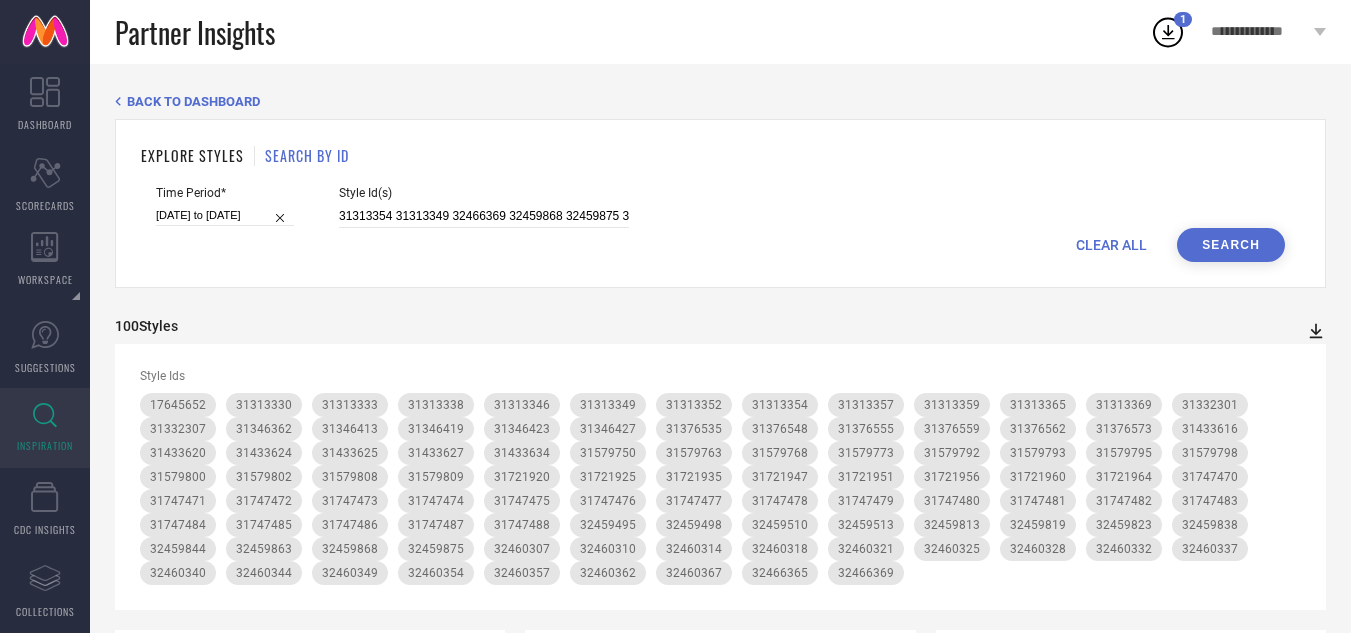 click 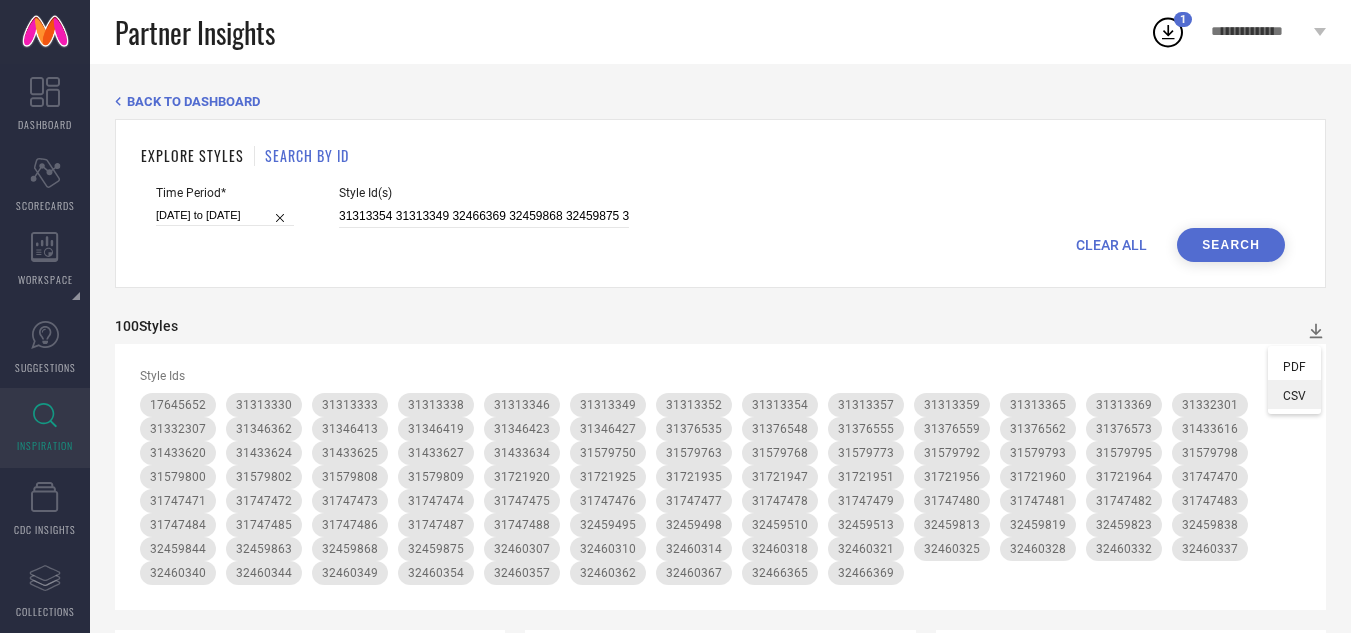 click on "CSV" at bounding box center (1294, 394) 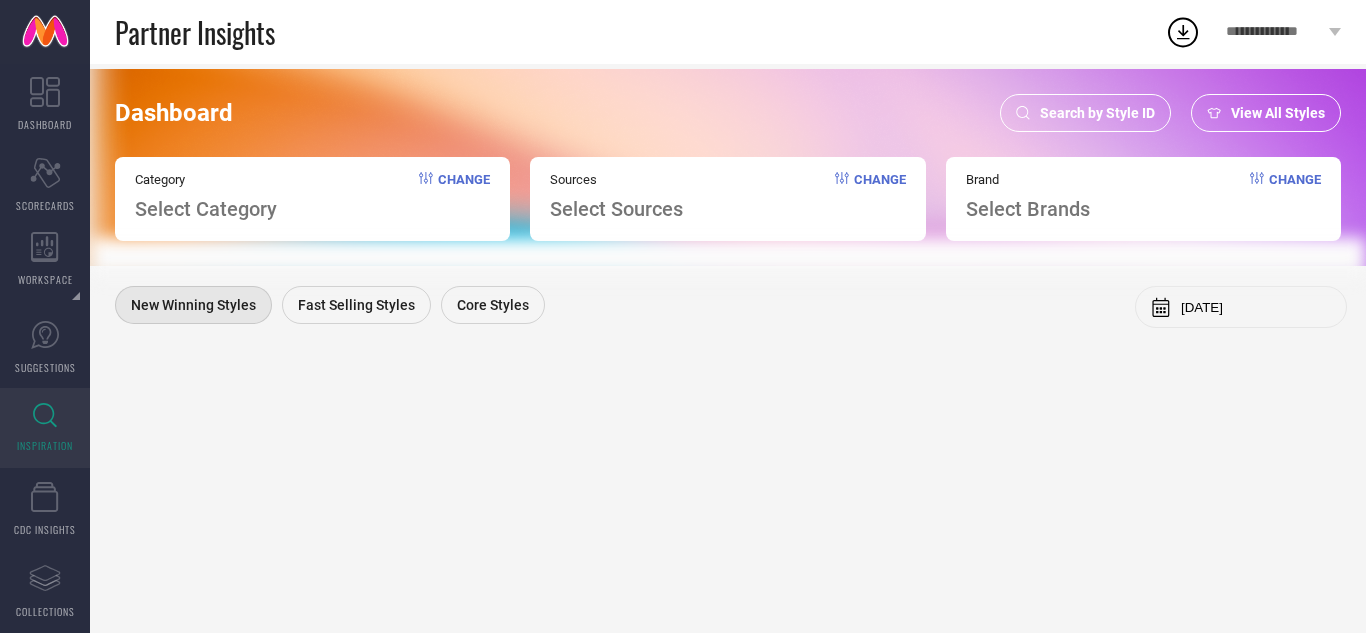 click on "Search by Style ID" at bounding box center (1085, 113) 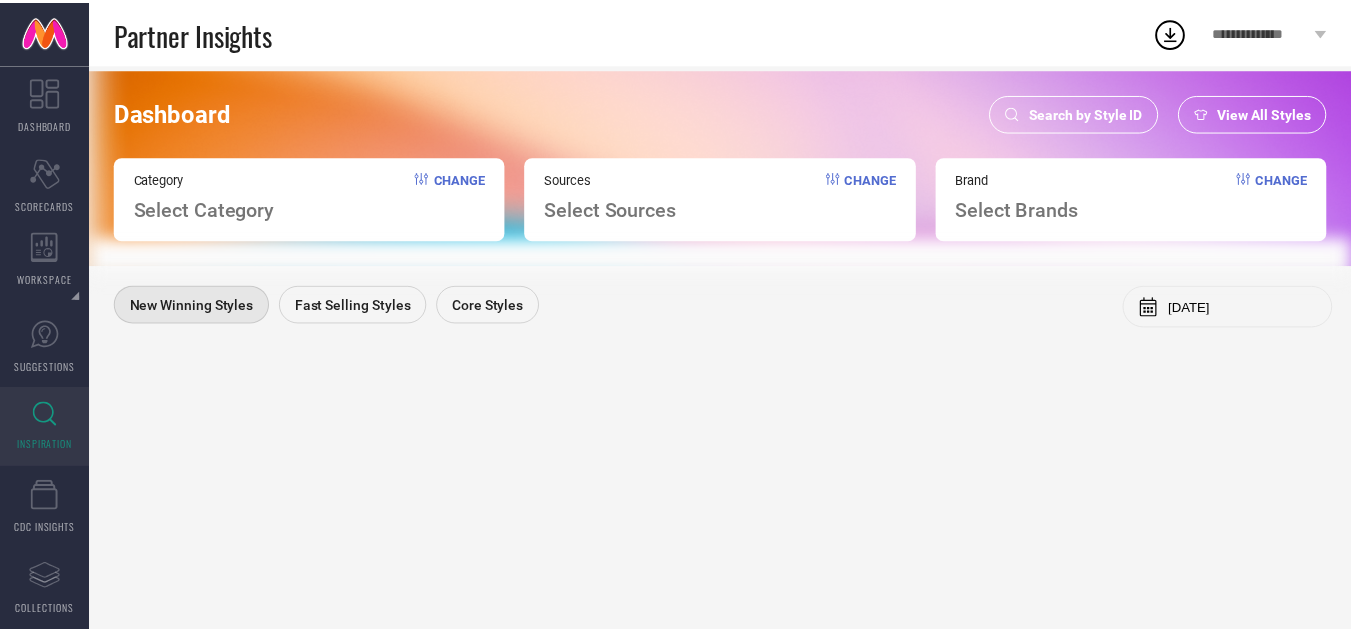 scroll, scrollTop: 0, scrollLeft: 0, axis: both 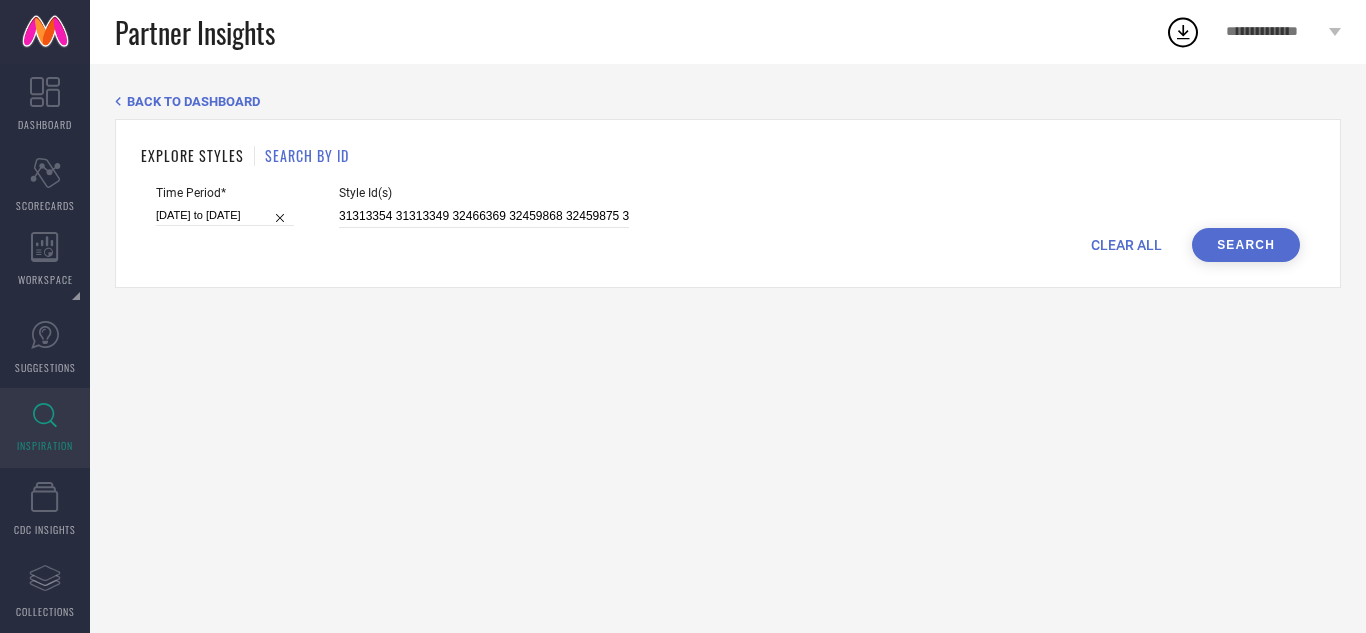 click on "Search" at bounding box center [1246, 245] 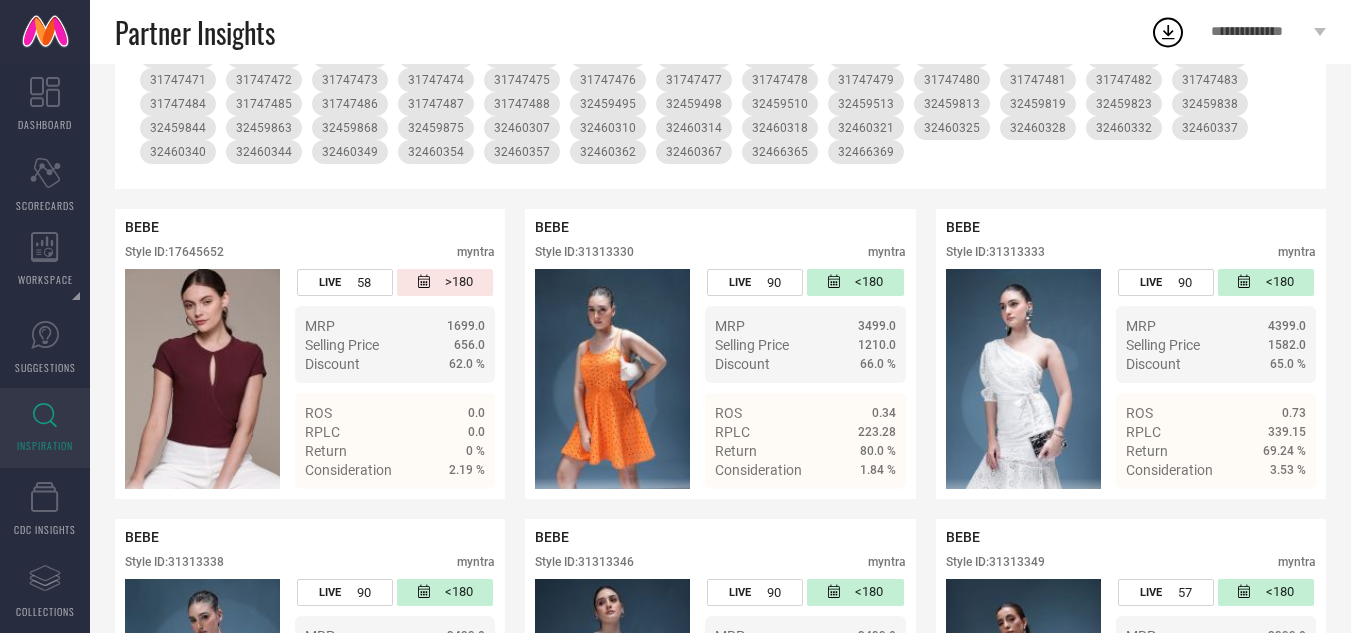 scroll, scrollTop: 0, scrollLeft: 0, axis: both 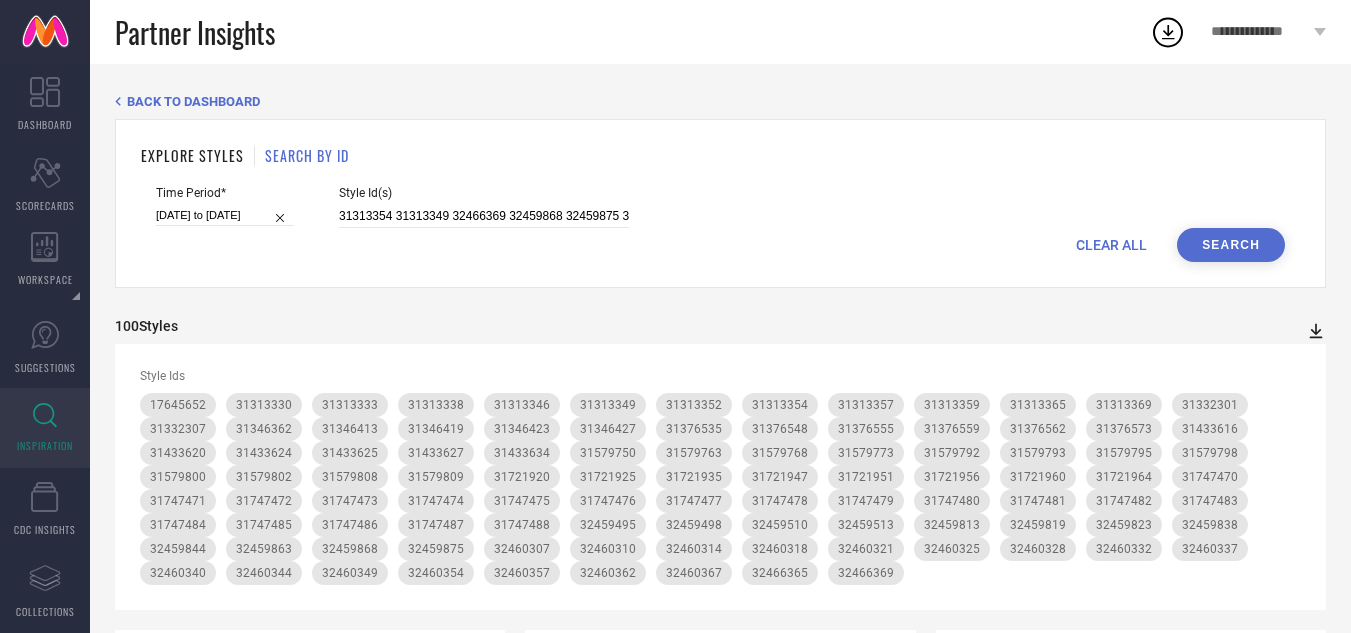 click 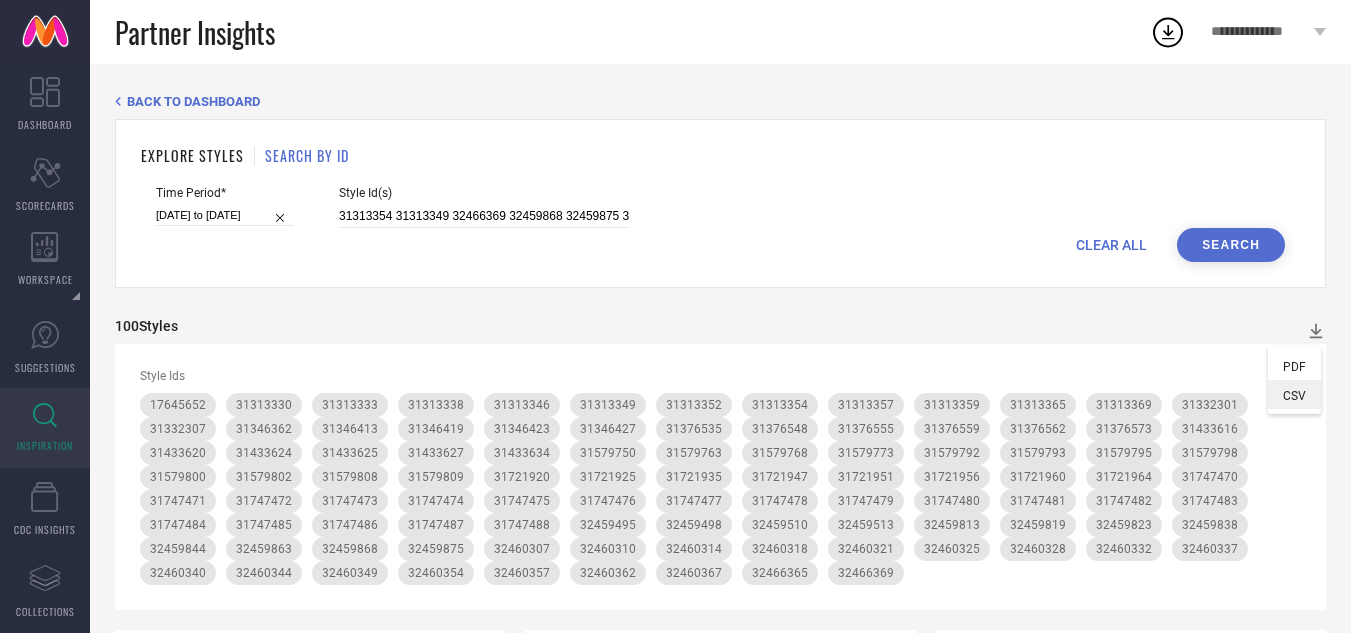 click on "CSV" at bounding box center [1294, 394] 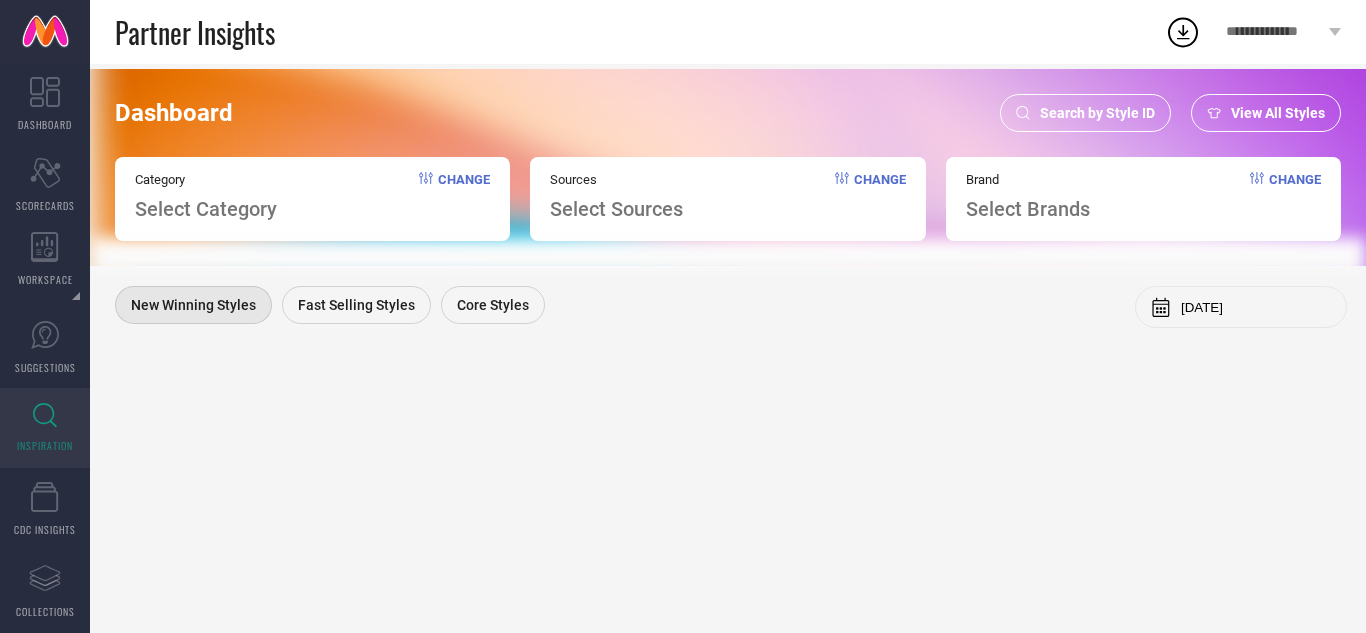 scroll, scrollTop: 0, scrollLeft: 0, axis: both 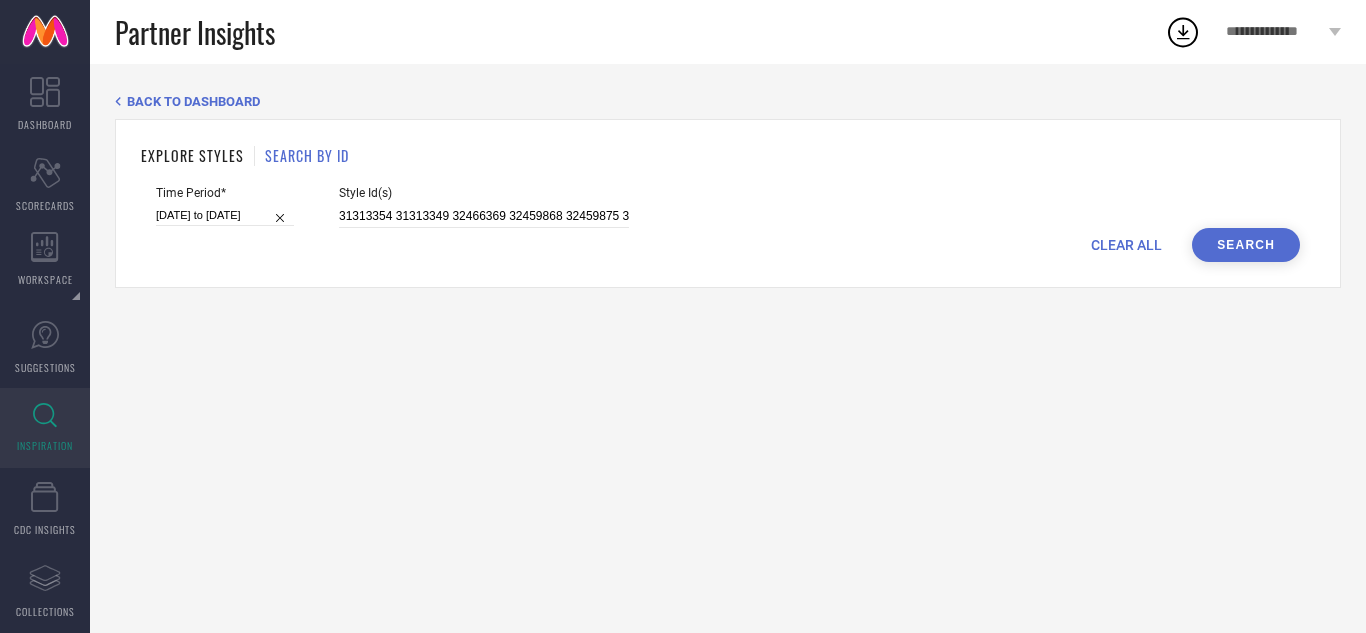 click on "CLEAR ALL" at bounding box center (1126, 245) 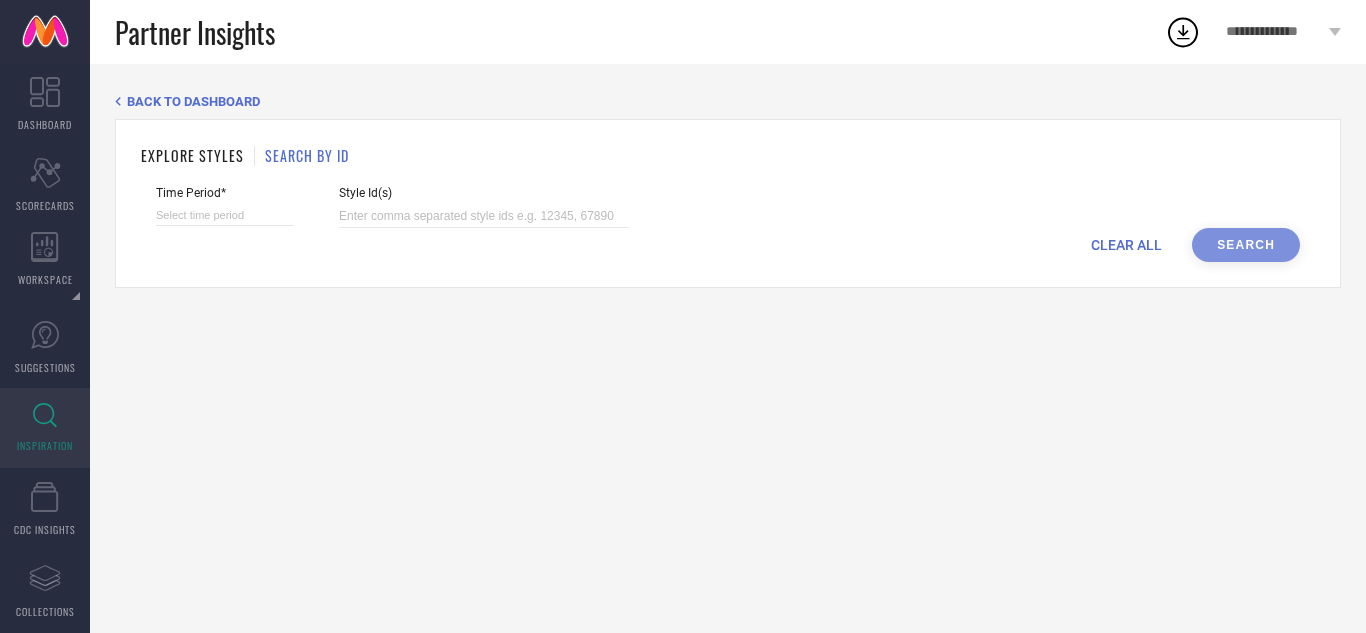 click on "CLEAR ALL Search" at bounding box center [728, 245] 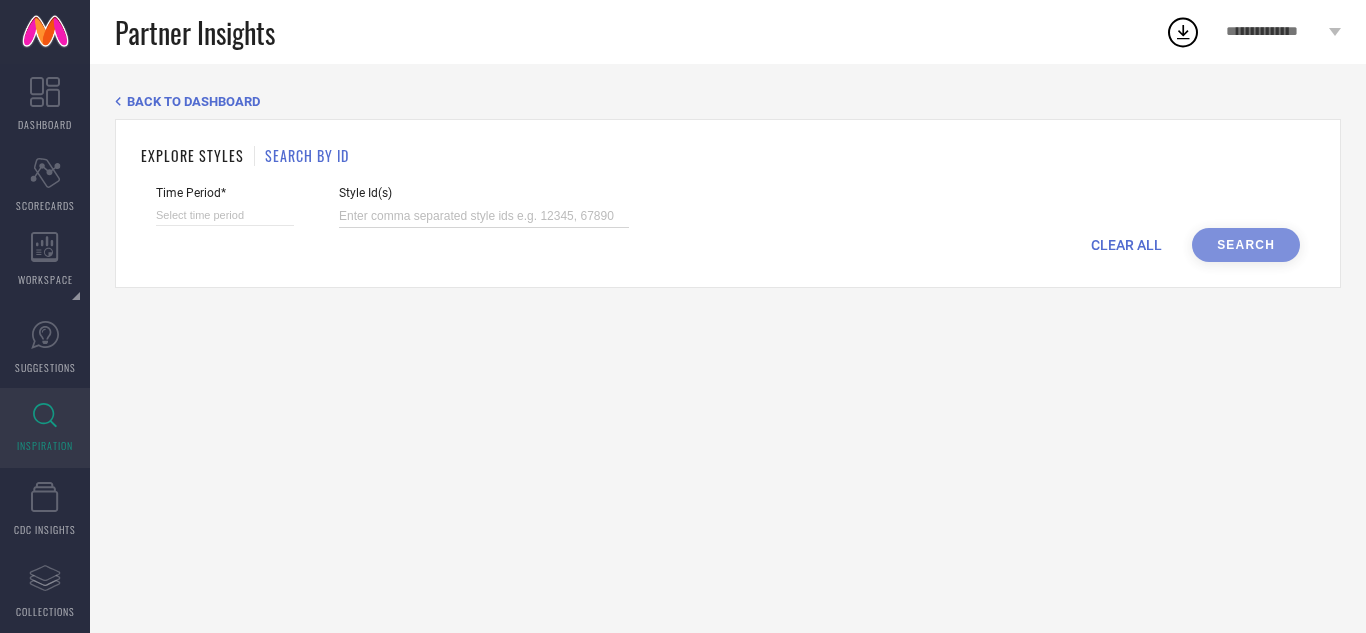 click at bounding box center (484, 216) 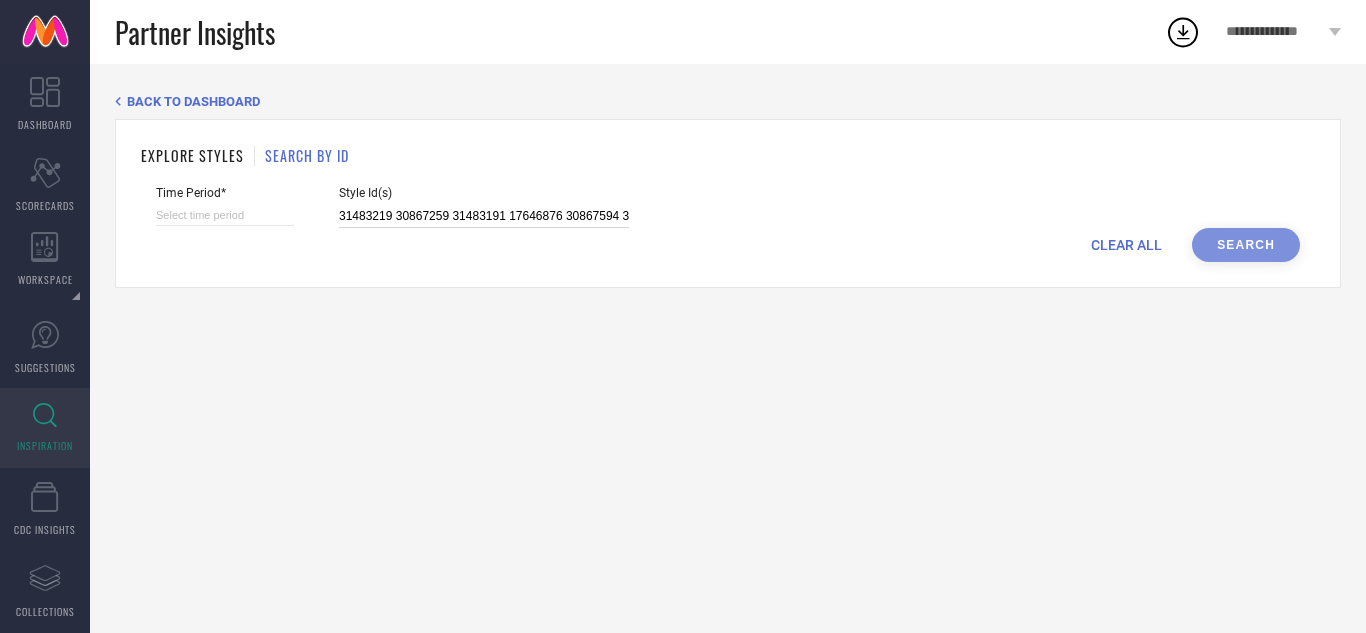 scroll, scrollTop: 0, scrollLeft: 5372, axis: horizontal 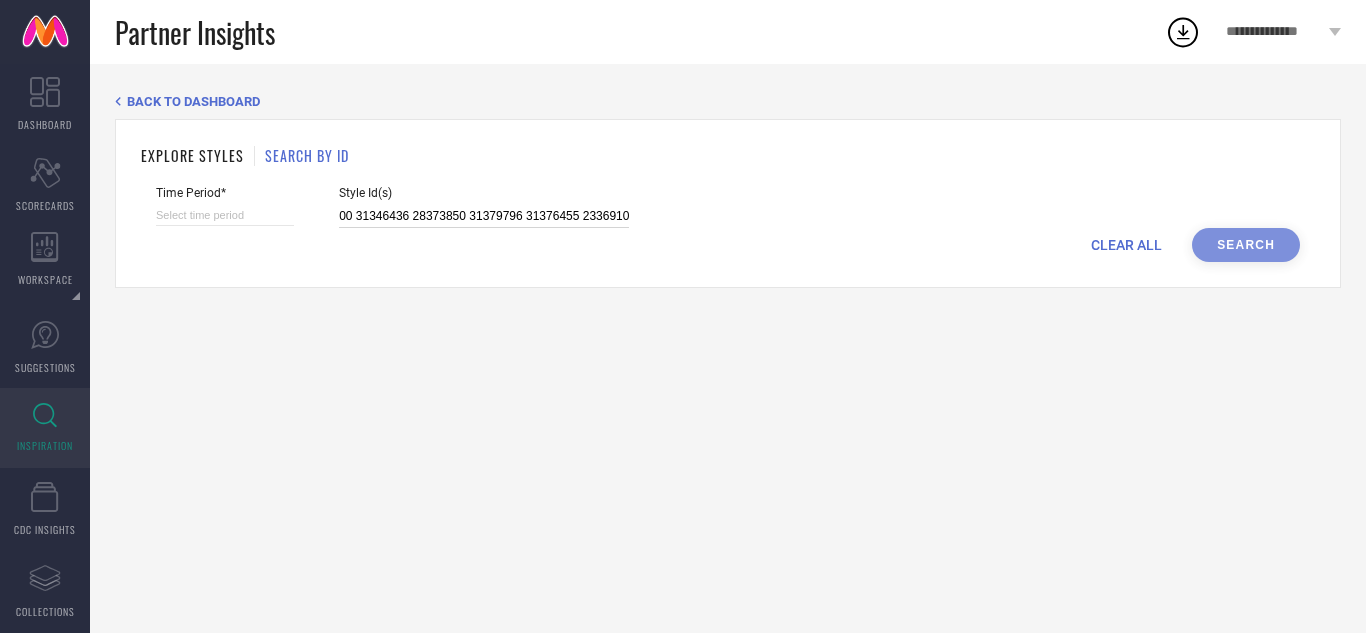 click at bounding box center (225, 215) 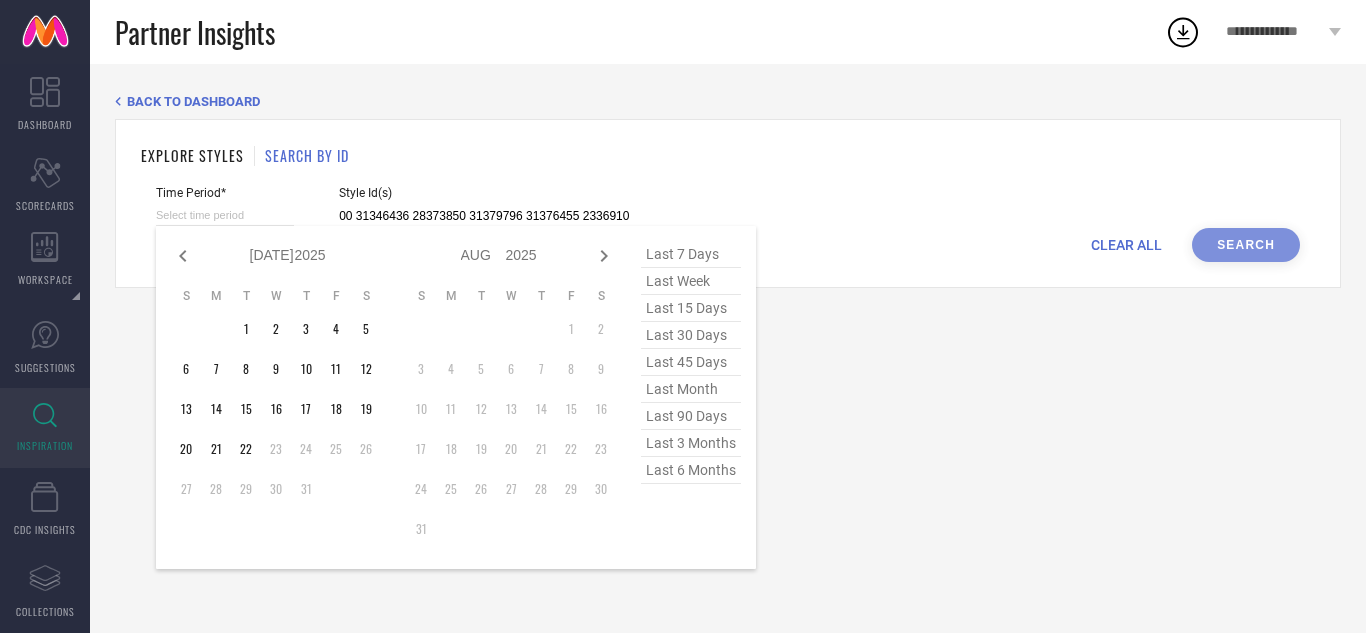 type on "31483219 30867259 31483191 17646876 30867594 30867260 30867491 30867596 30867495 31433619 30867595 31483196 31433628 31483202 30867500 30867497 31483225 31483213 27218838 31483185 31433636 31483208 30867488 30867492 31376568 31346431 31332472 31379793 31332464 31433617 31379814 20814538 31433632 31379786 31346451 31346108 31346071 31346428 31346117 31346075 31346062 31376492 31346444 31346452 31379800 31379825 31379790 31346106 31039458 31379788 31376498 31346068 31346103 31379818 31346448 31346430 31346432 31346433 30884733 31376545 31379822 31433630 31346114 30884725 31346091 31346079 31376506 31346119 31346437 31346110 31137138 31346087 31346065 31376514 31332476 31346112 31346446 31379808 31346429 30884743 31379812 31376459 30884724 31346450 30884721 31379804 31376528 31137145 31346084 31433638 31433622 30884732 31379829 31346442 31376500 31346436 28373850 31379796 31376455 23369106" 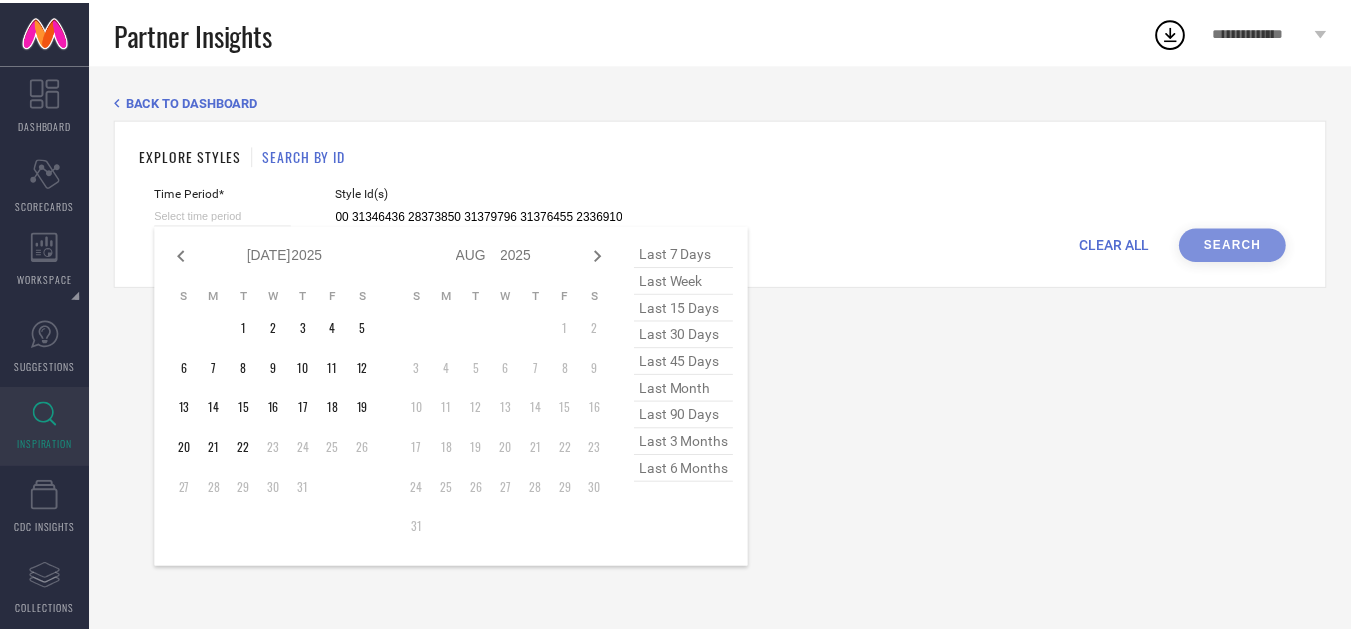 scroll, scrollTop: 0, scrollLeft: 0, axis: both 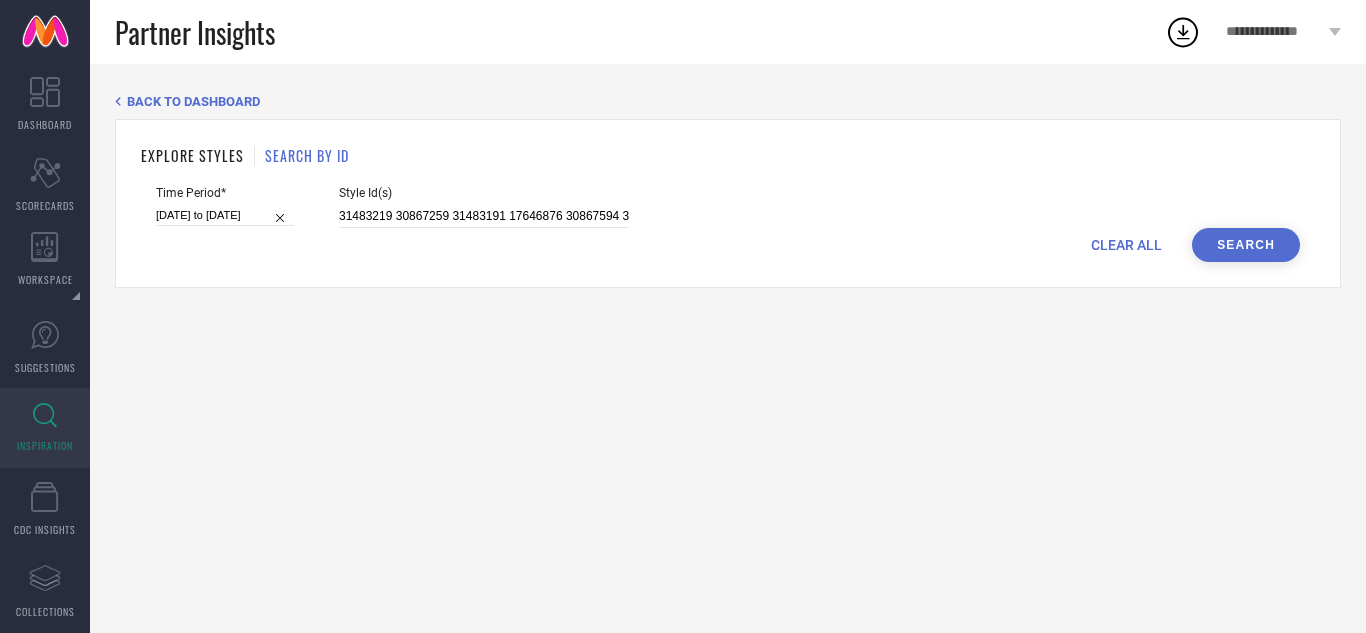 click on "Search" at bounding box center [1246, 245] 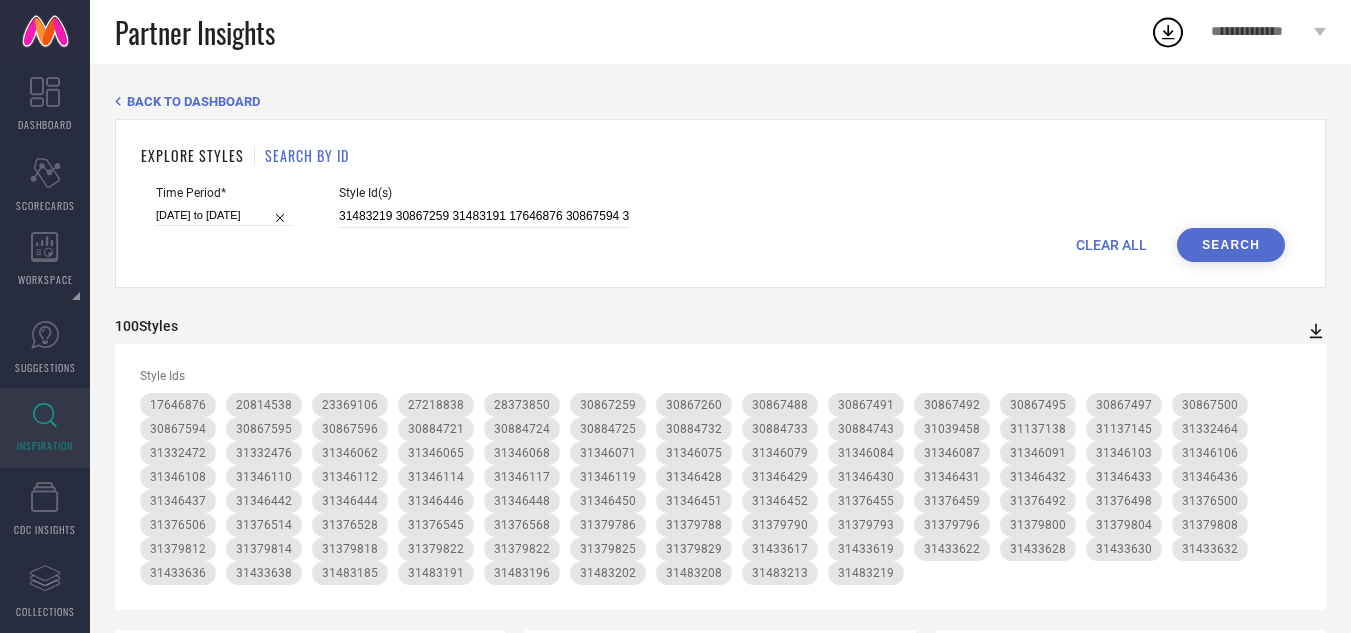 click 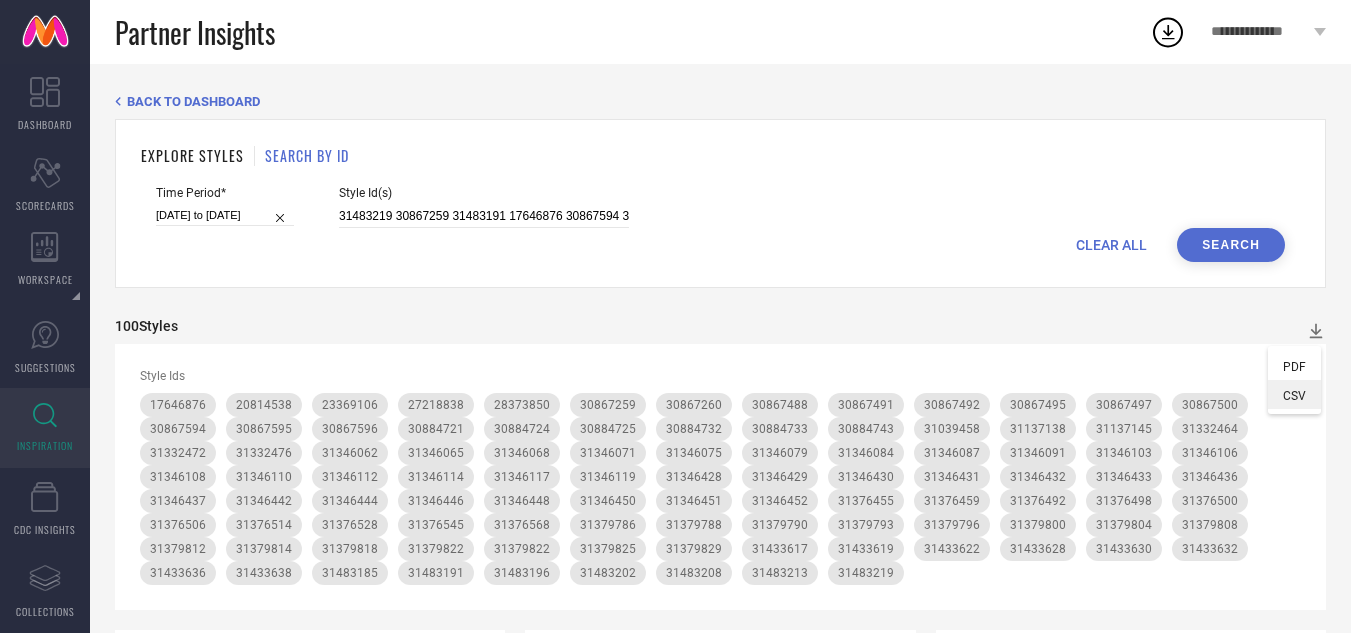 click on "CSV" at bounding box center [1294, 394] 